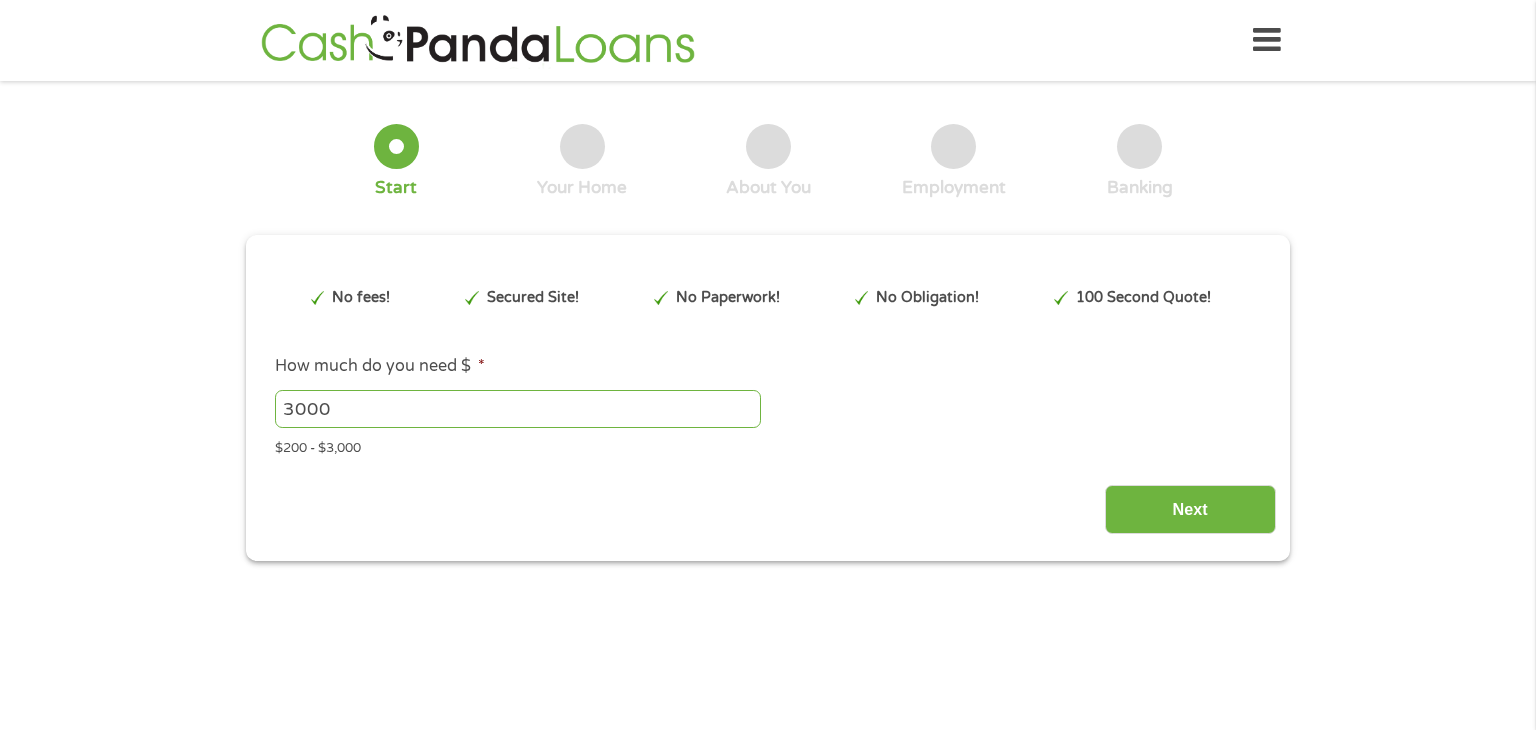 scroll, scrollTop: 0, scrollLeft: 0, axis: both 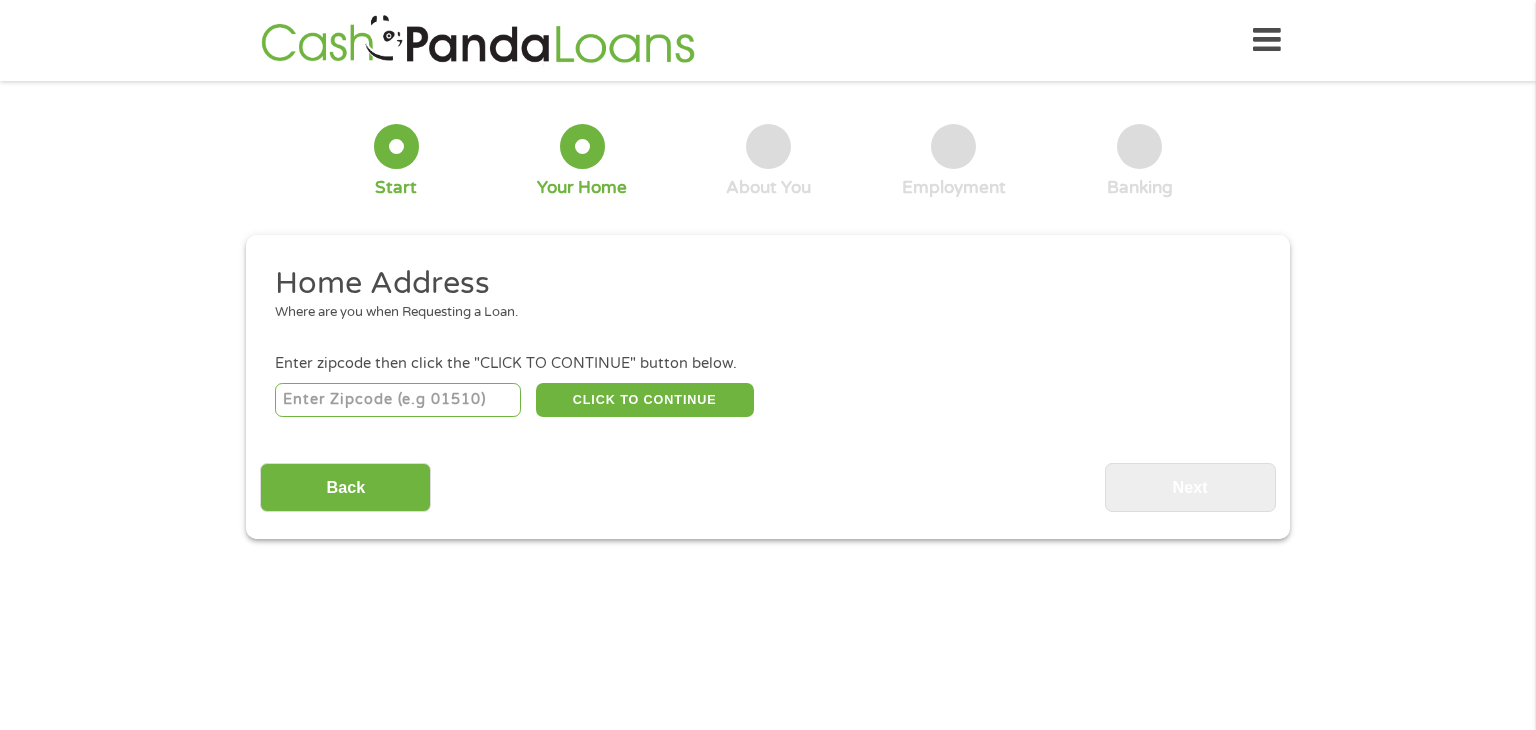 click at bounding box center (398, 400) 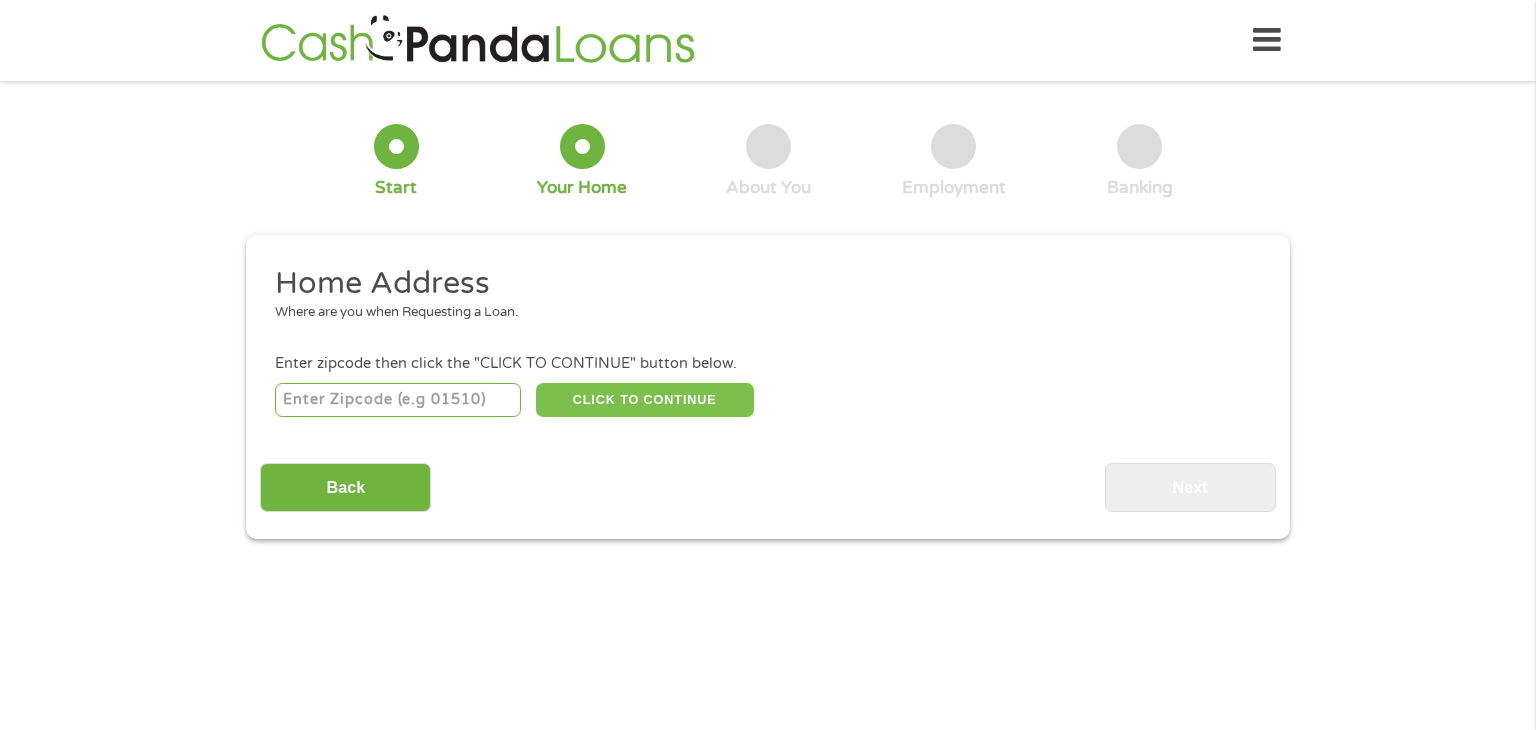 type on "[POSTAL_CODE]" 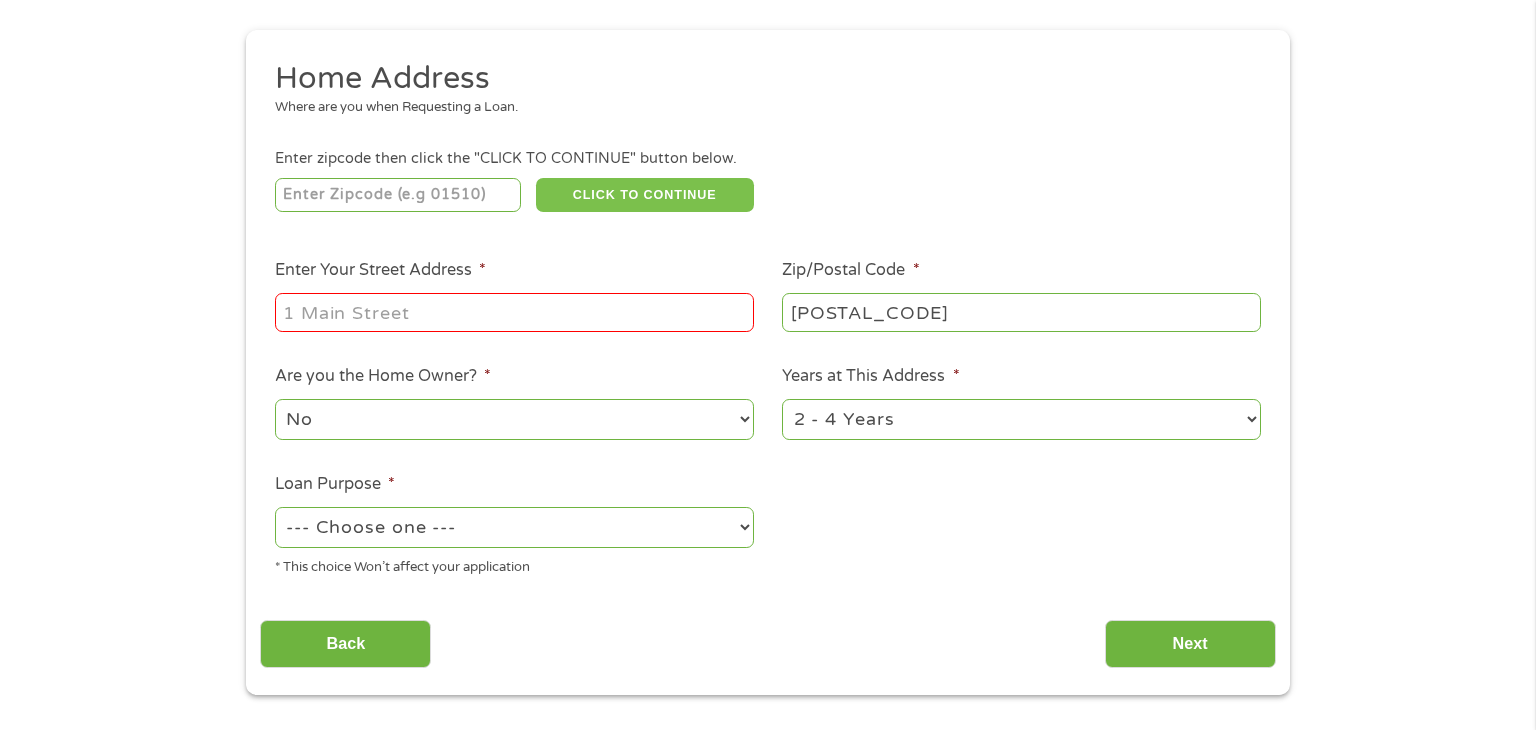 scroll, scrollTop: 219, scrollLeft: 0, axis: vertical 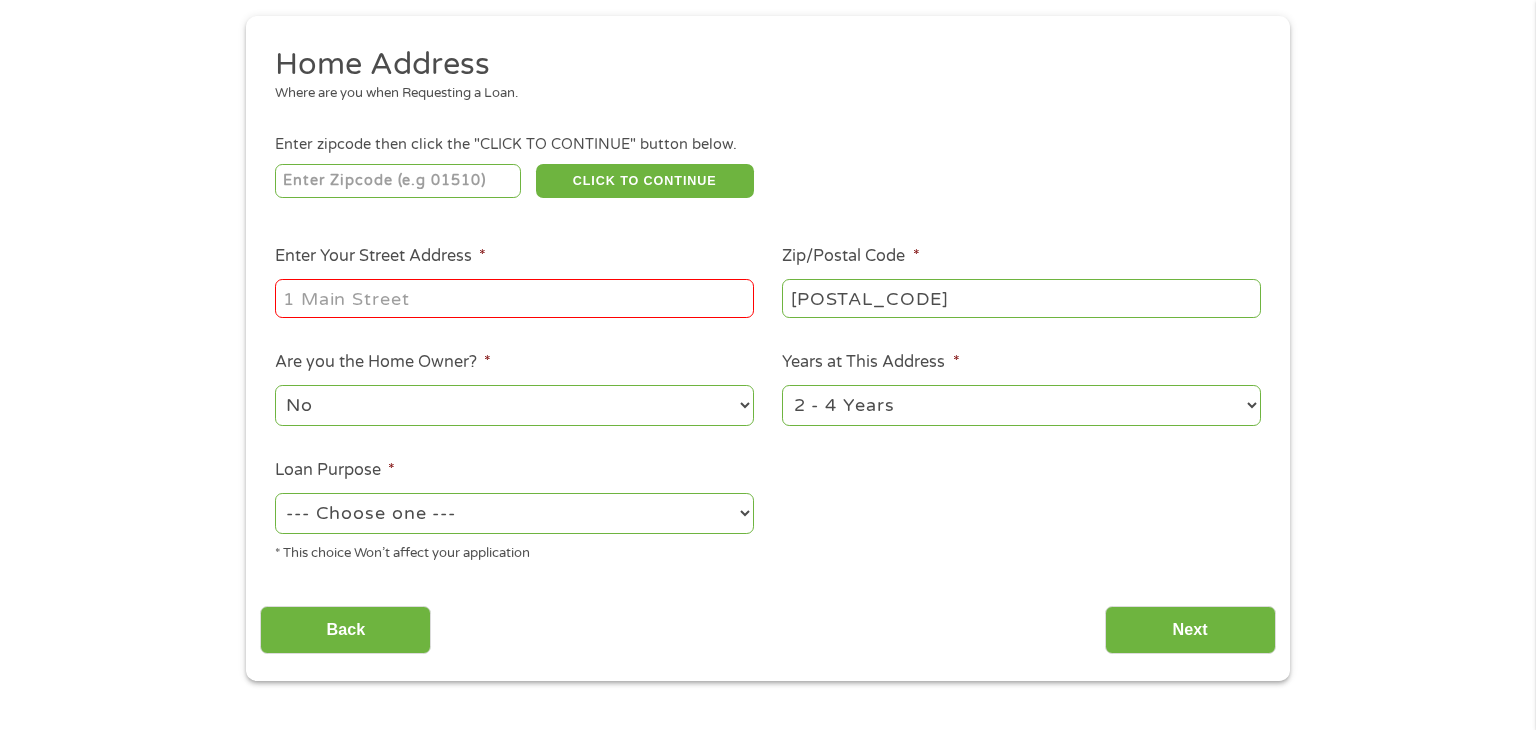 click on "Enter Your Street Address *" at bounding box center (514, 298) 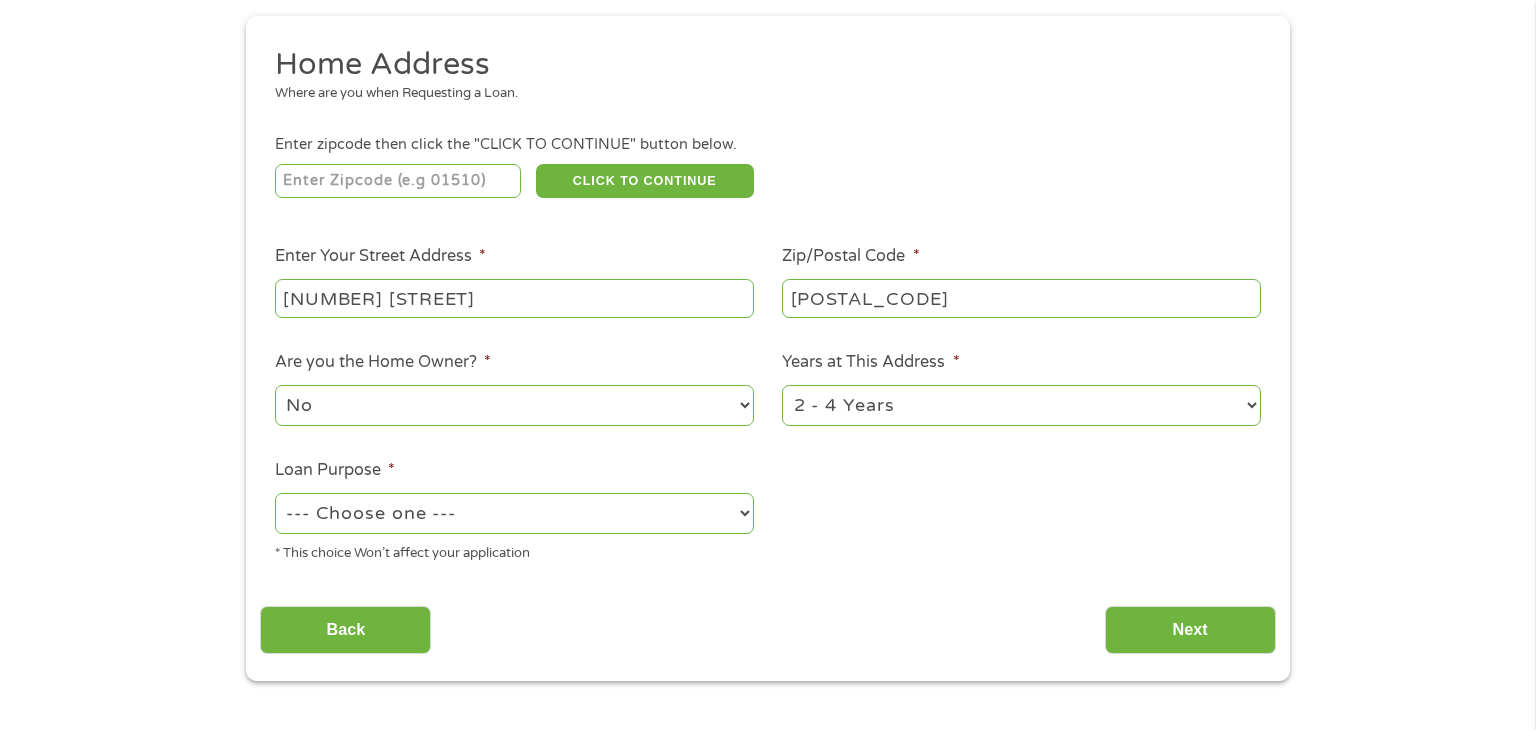type on "[NUMBER] [STREET]" 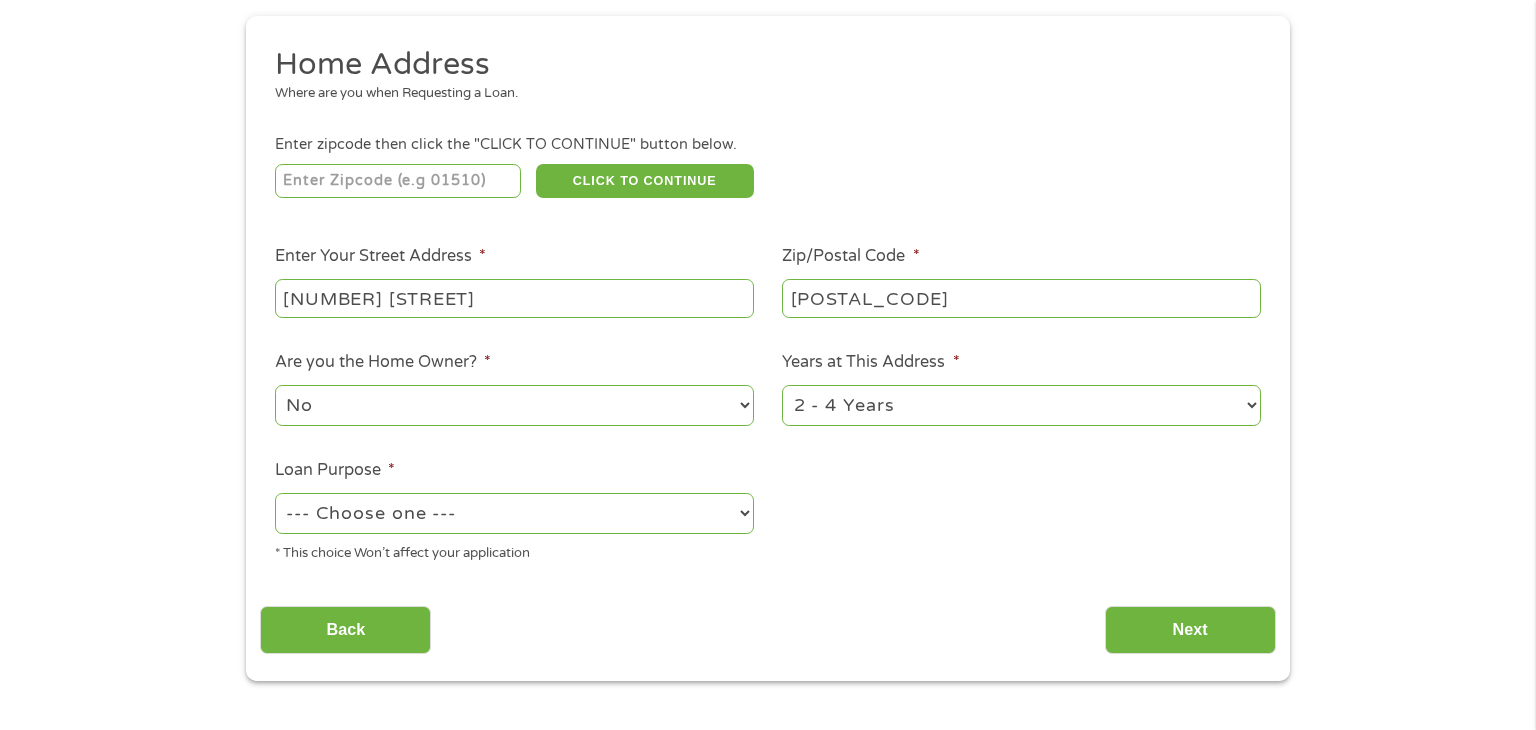 click on "[NUMBER] [STREET]" at bounding box center (514, 298) 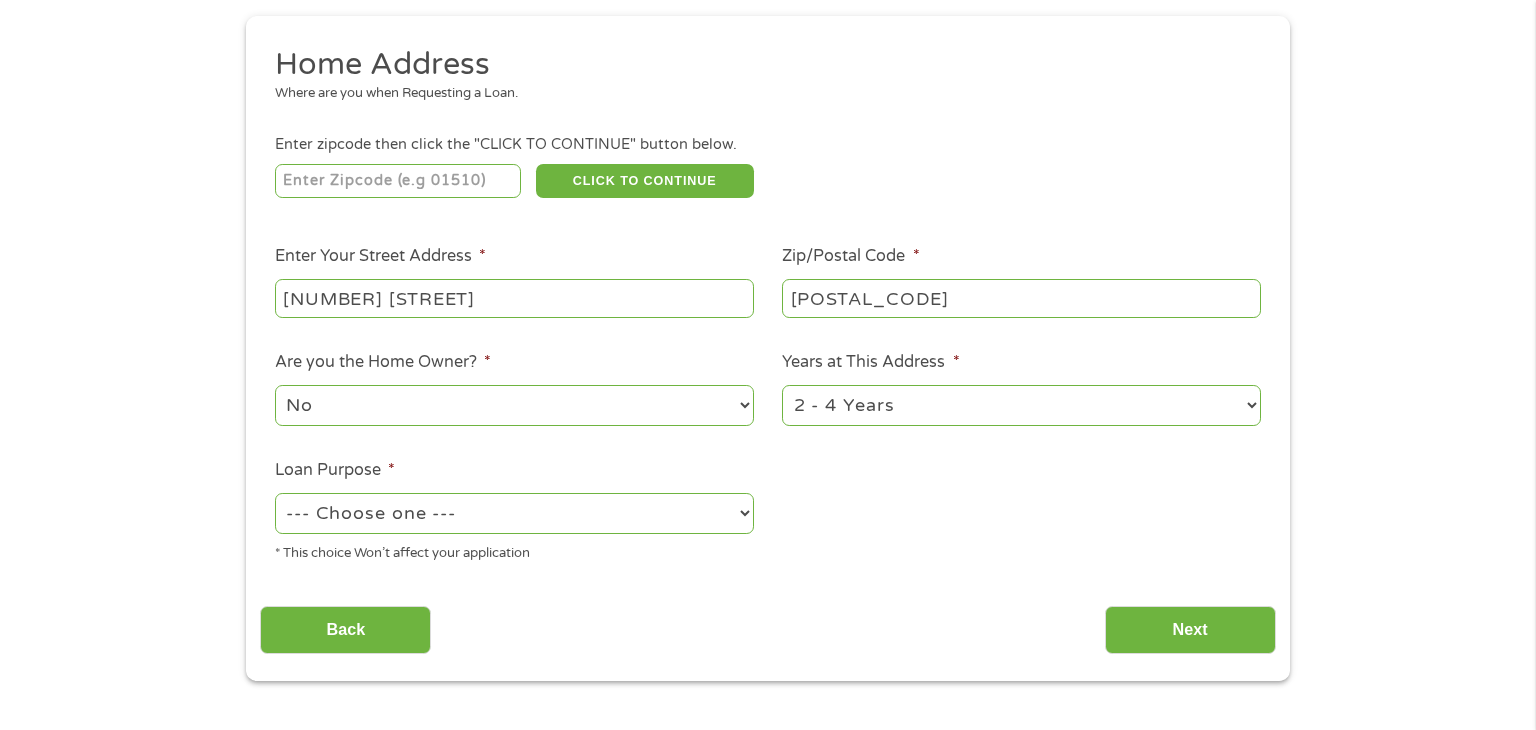 click on "No Yes" at bounding box center [514, 405] 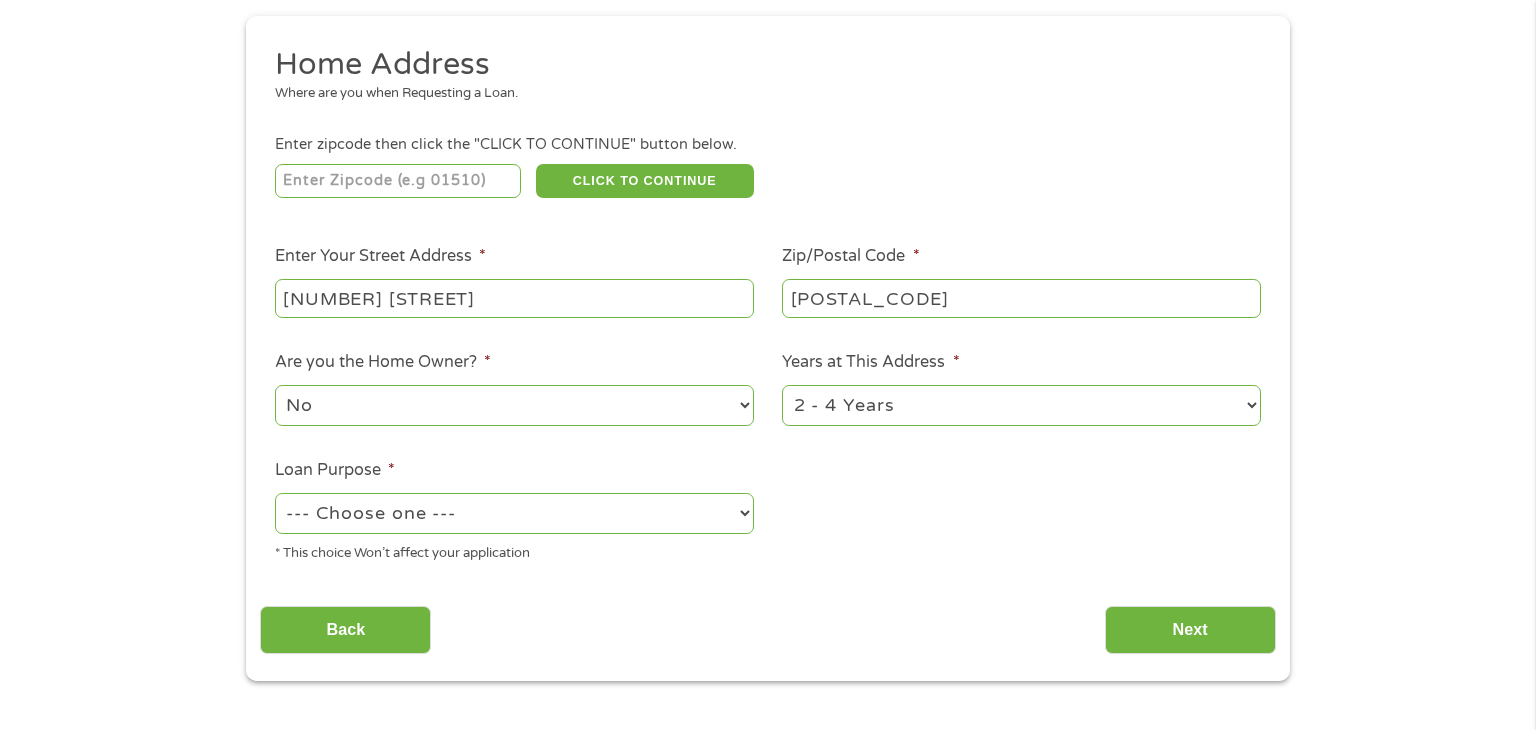 click on "No Yes" at bounding box center (514, 405) 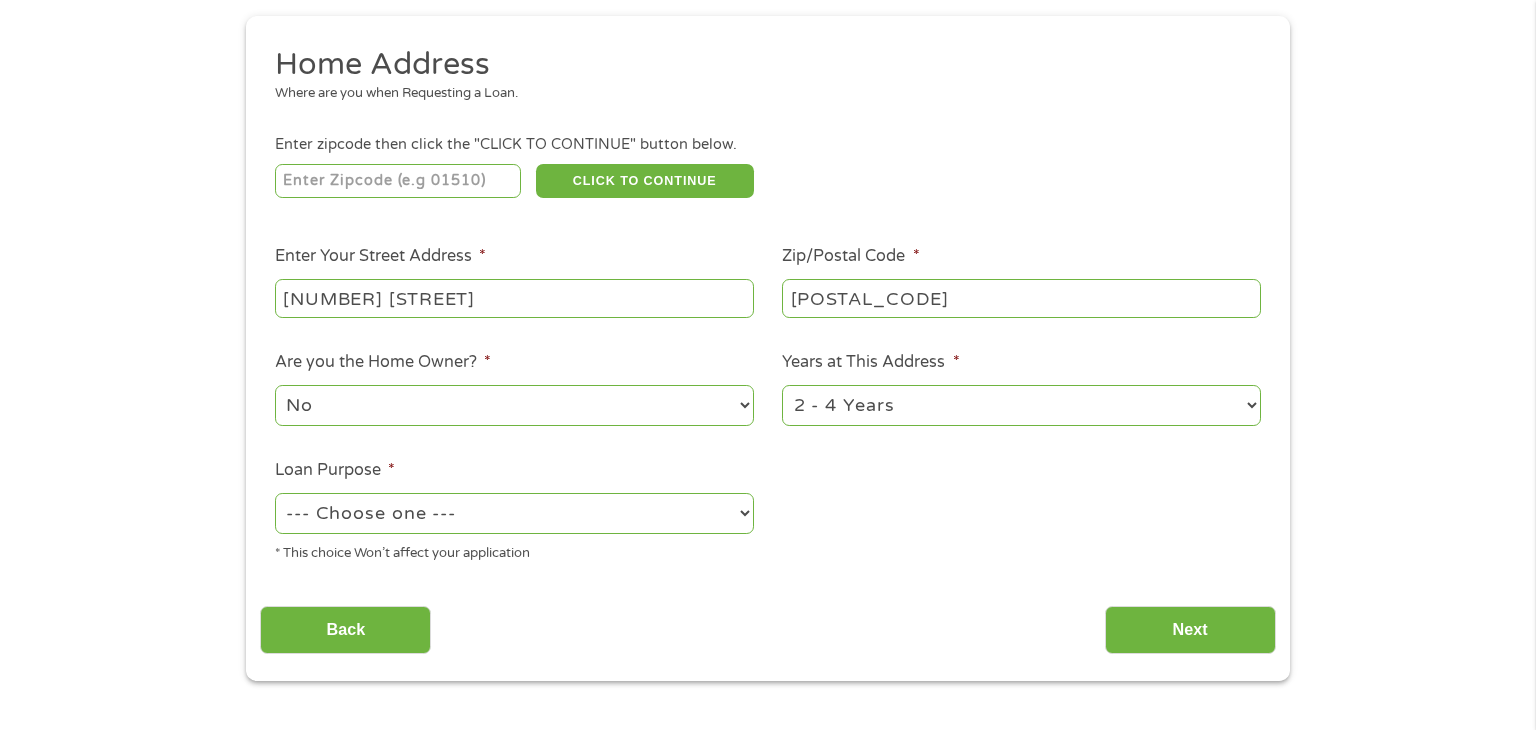 click on "--- Choose one --- Pay Bills Debt Consolidation Home Improvement Major Purchase Car Loan Short Term Cash Medical Expenses Other" at bounding box center [514, 513] 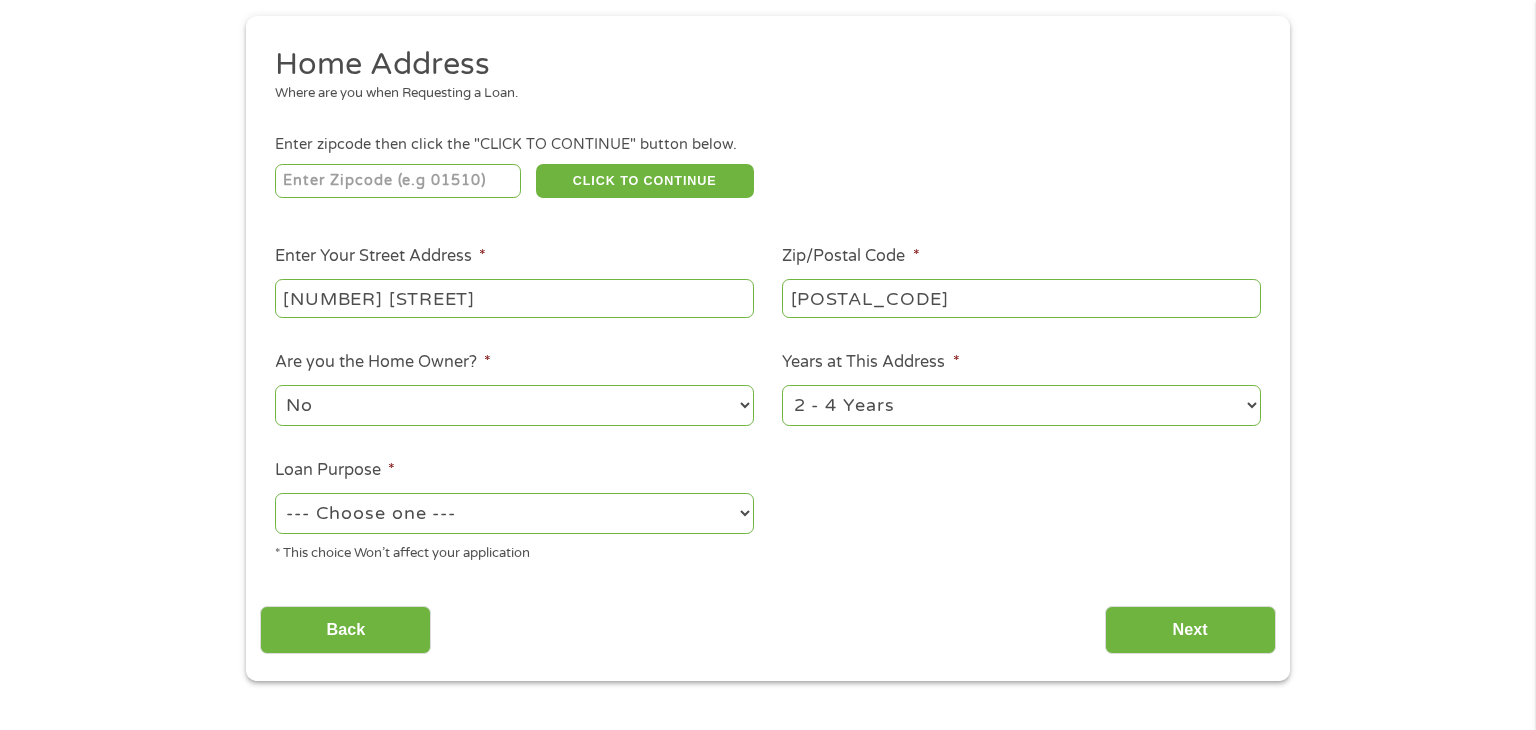 select on "shorttermcash" 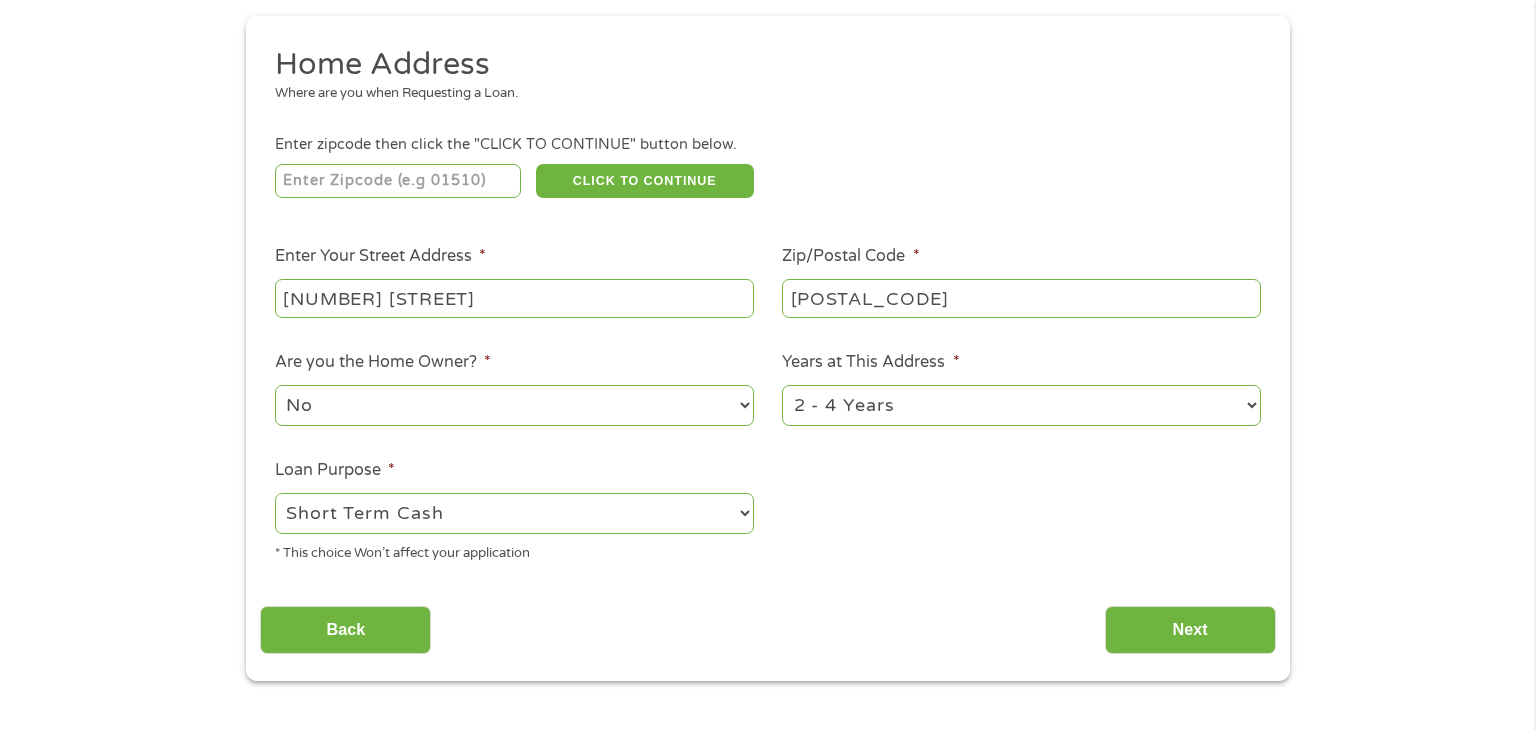 click on "--- Choose one --- Pay Bills Debt Consolidation Home Improvement Major Purchase Car Loan Short Term Cash Medical Expenses Other" at bounding box center [514, 513] 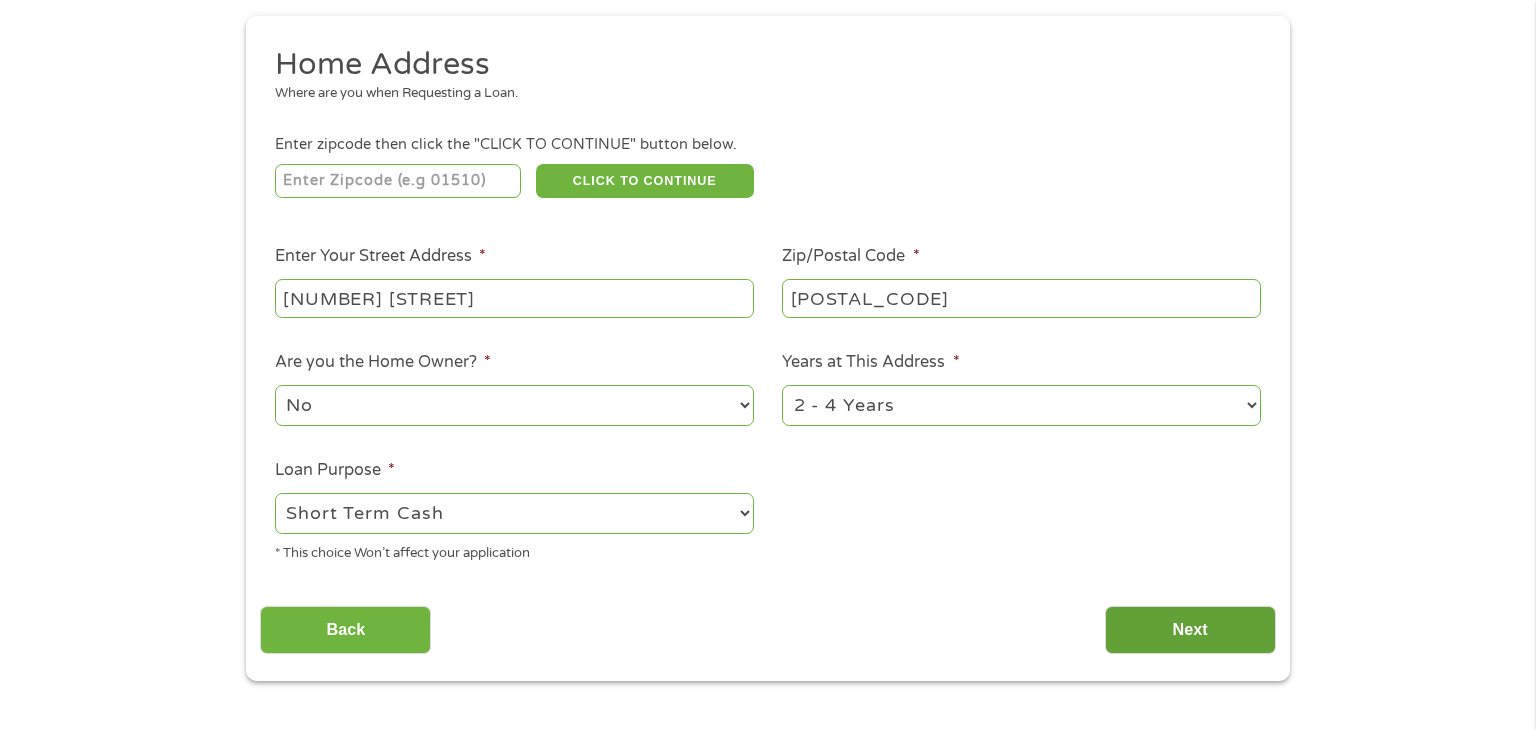 click on "Next" at bounding box center (1190, 630) 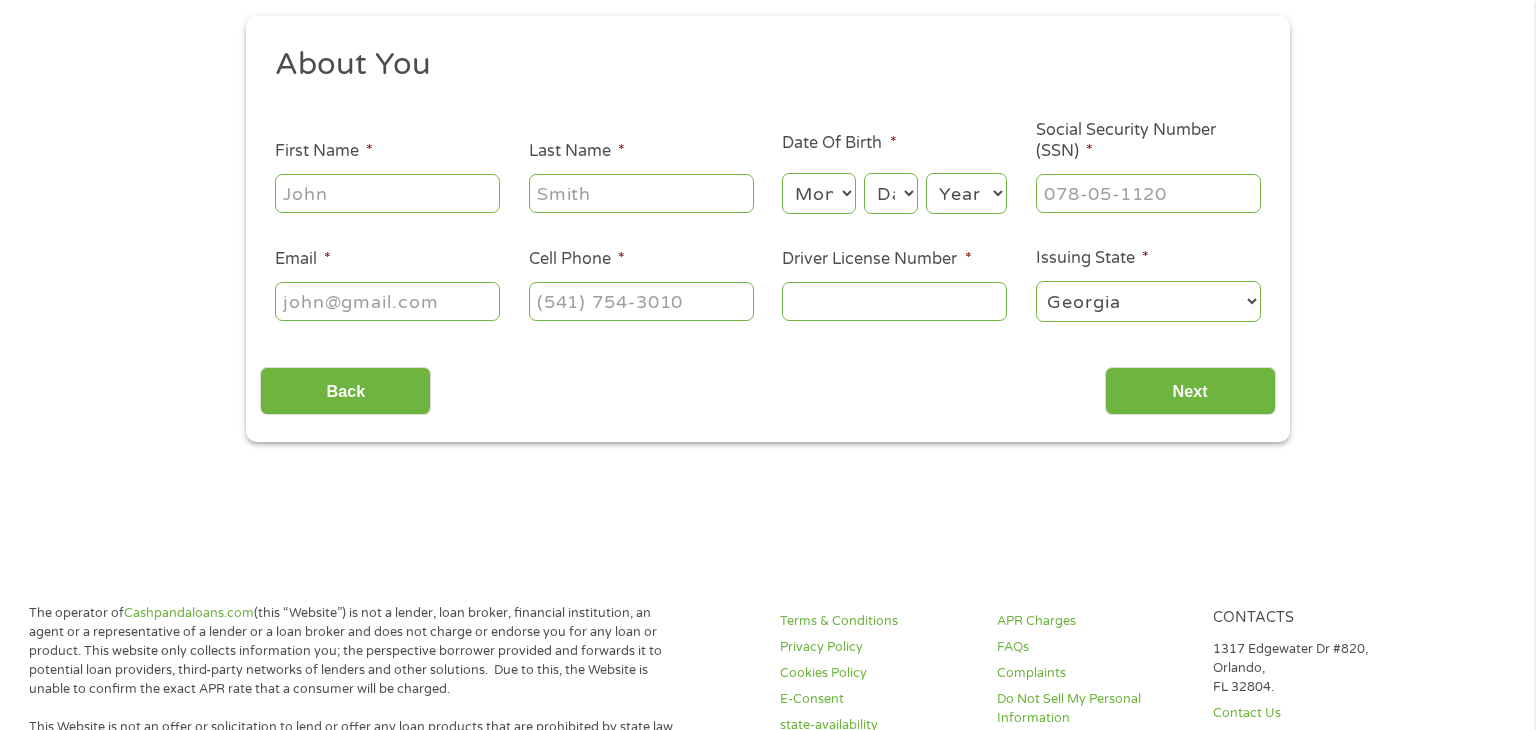 scroll, scrollTop: 93, scrollLeft: 0, axis: vertical 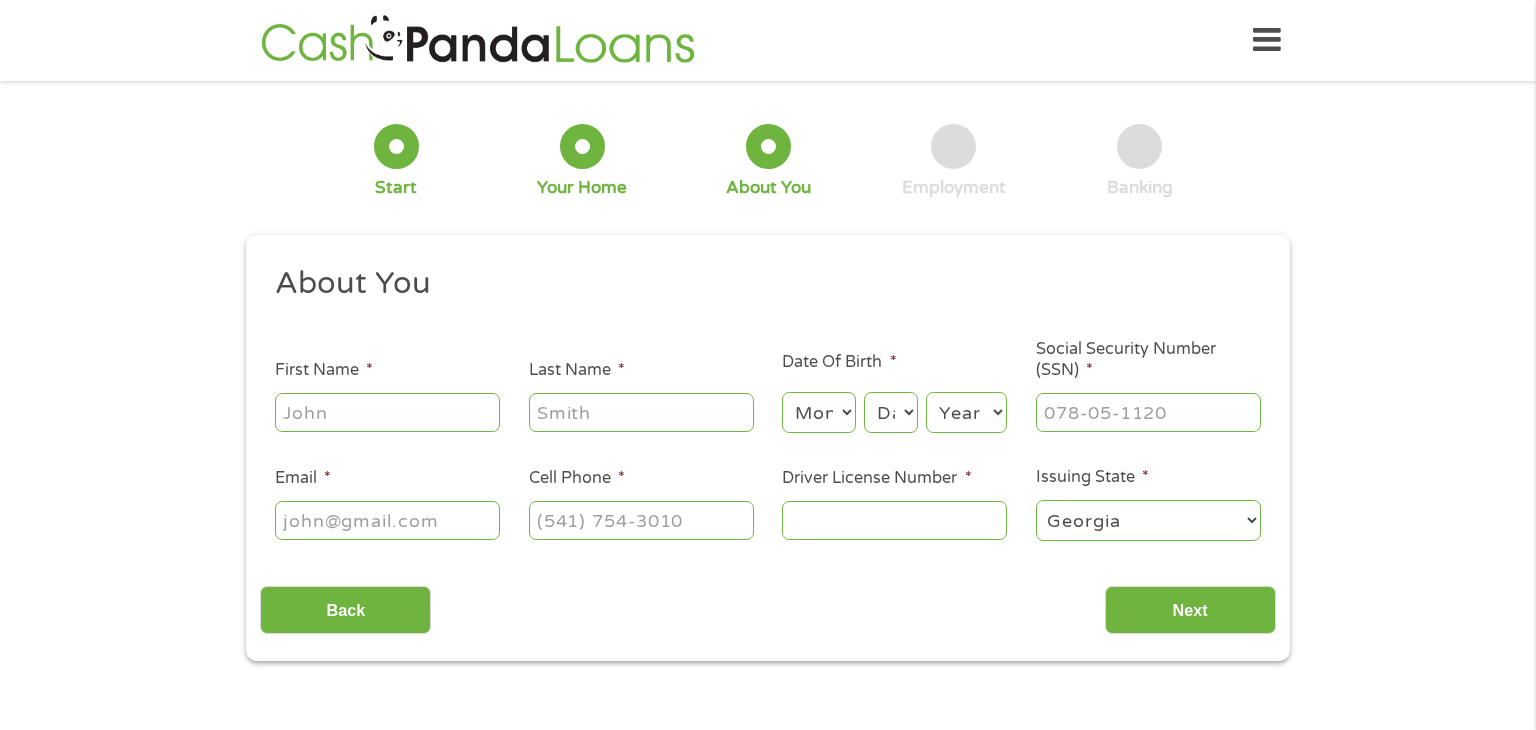 click on "First Name *" at bounding box center [387, 412] 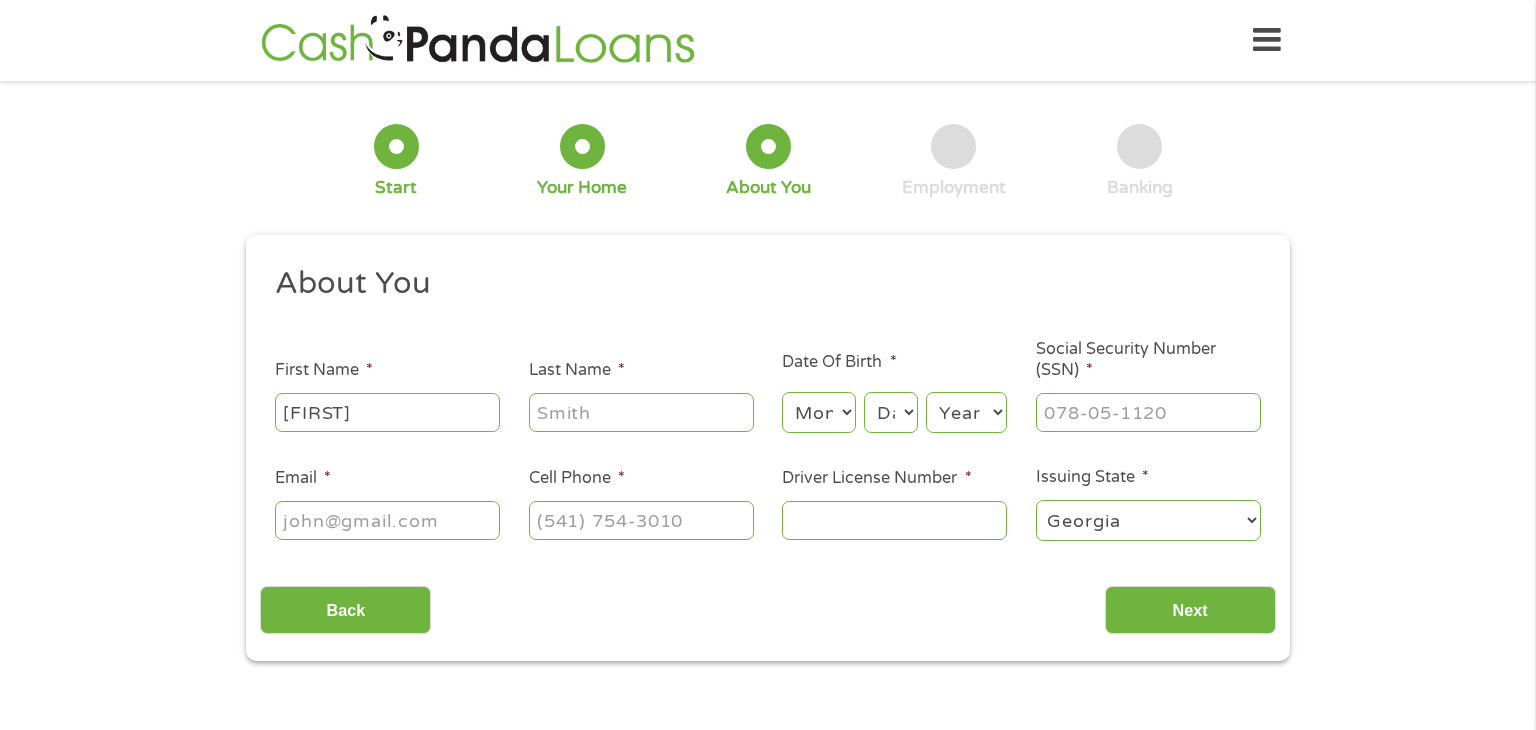 type on "[FIRST]" 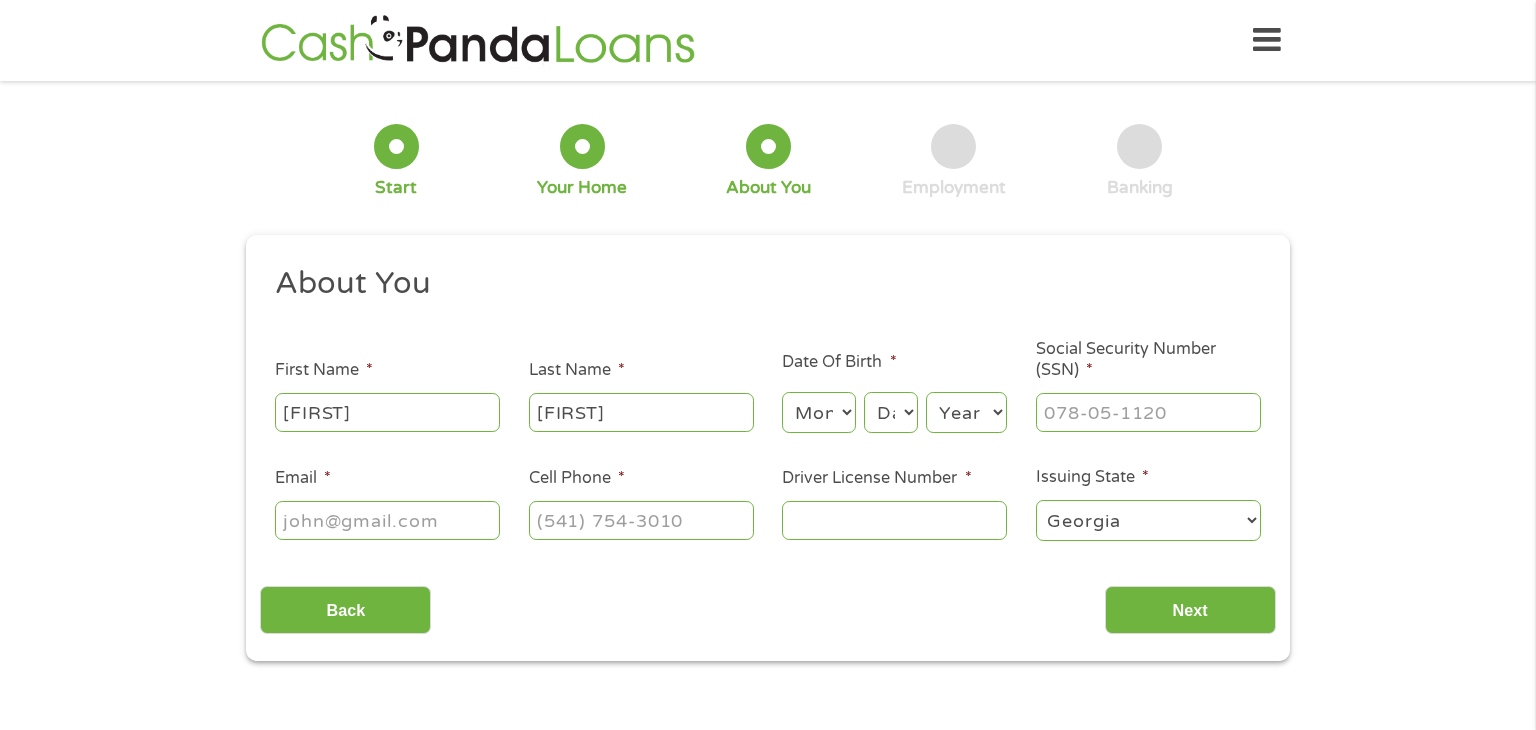 type on "[FIRST]" 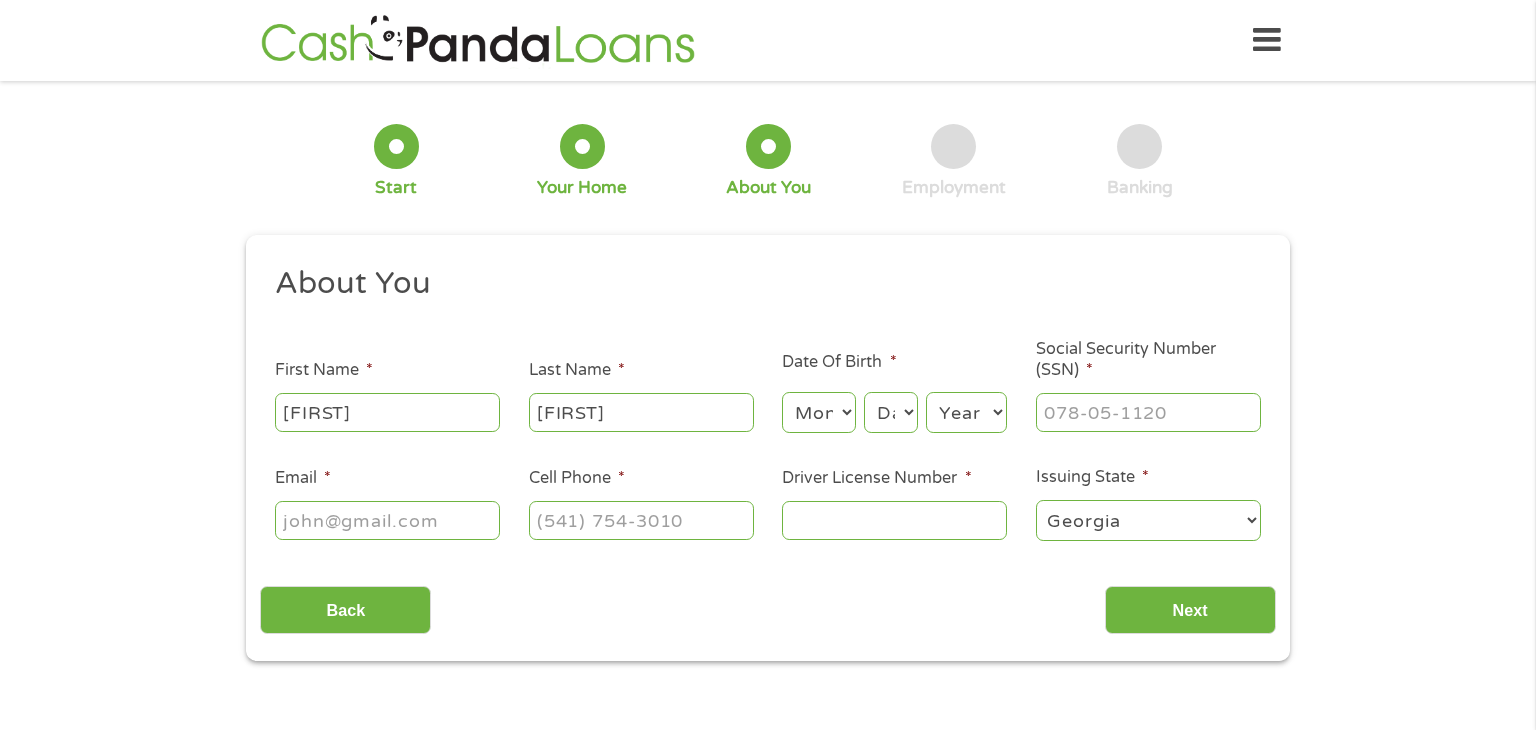 click on "Month 1 2 3 4 5 6 7 8 9 10 11 12" at bounding box center (818, 412) 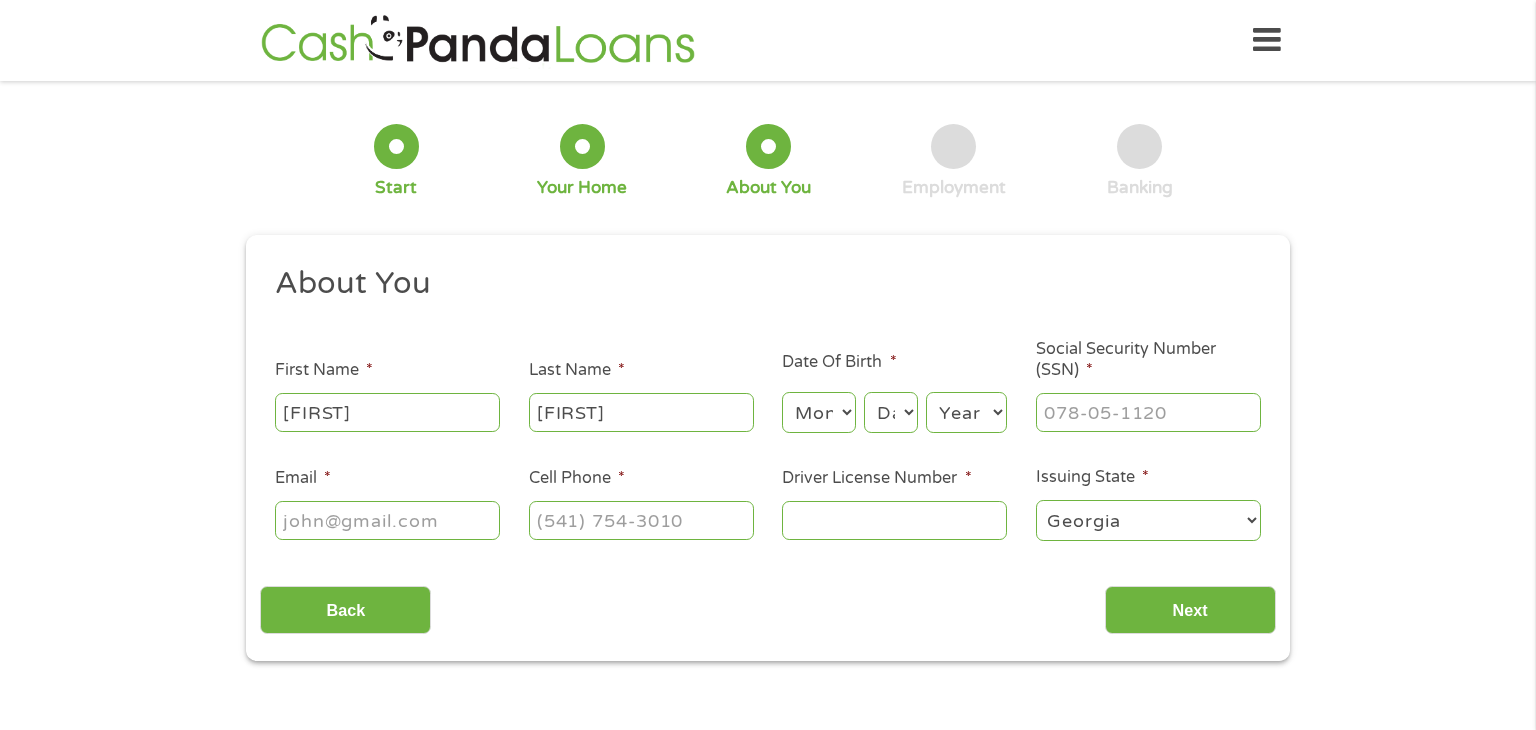 select on "10" 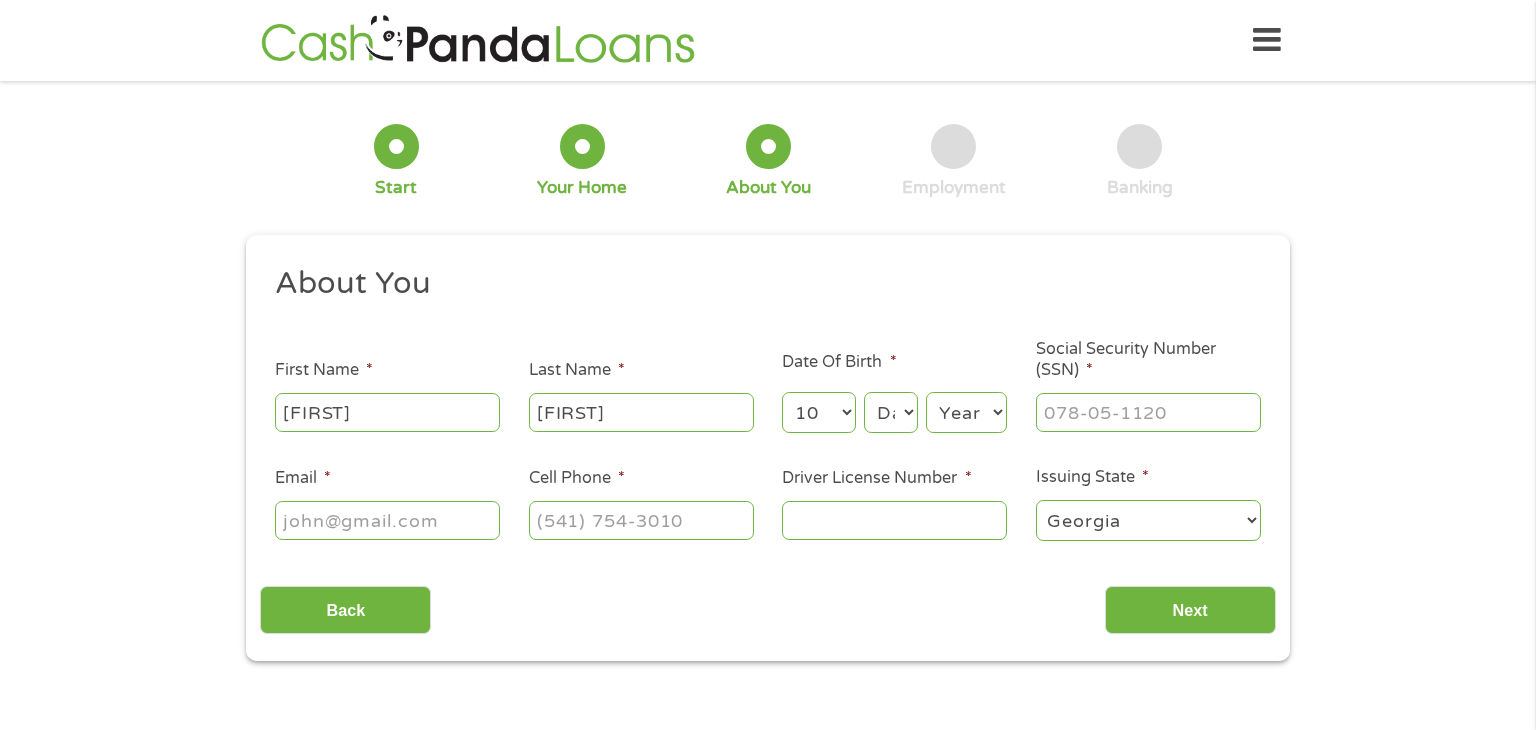 click on "Month 1 2 3 4 5 6 7 8 9 10 11 12" at bounding box center [818, 412] 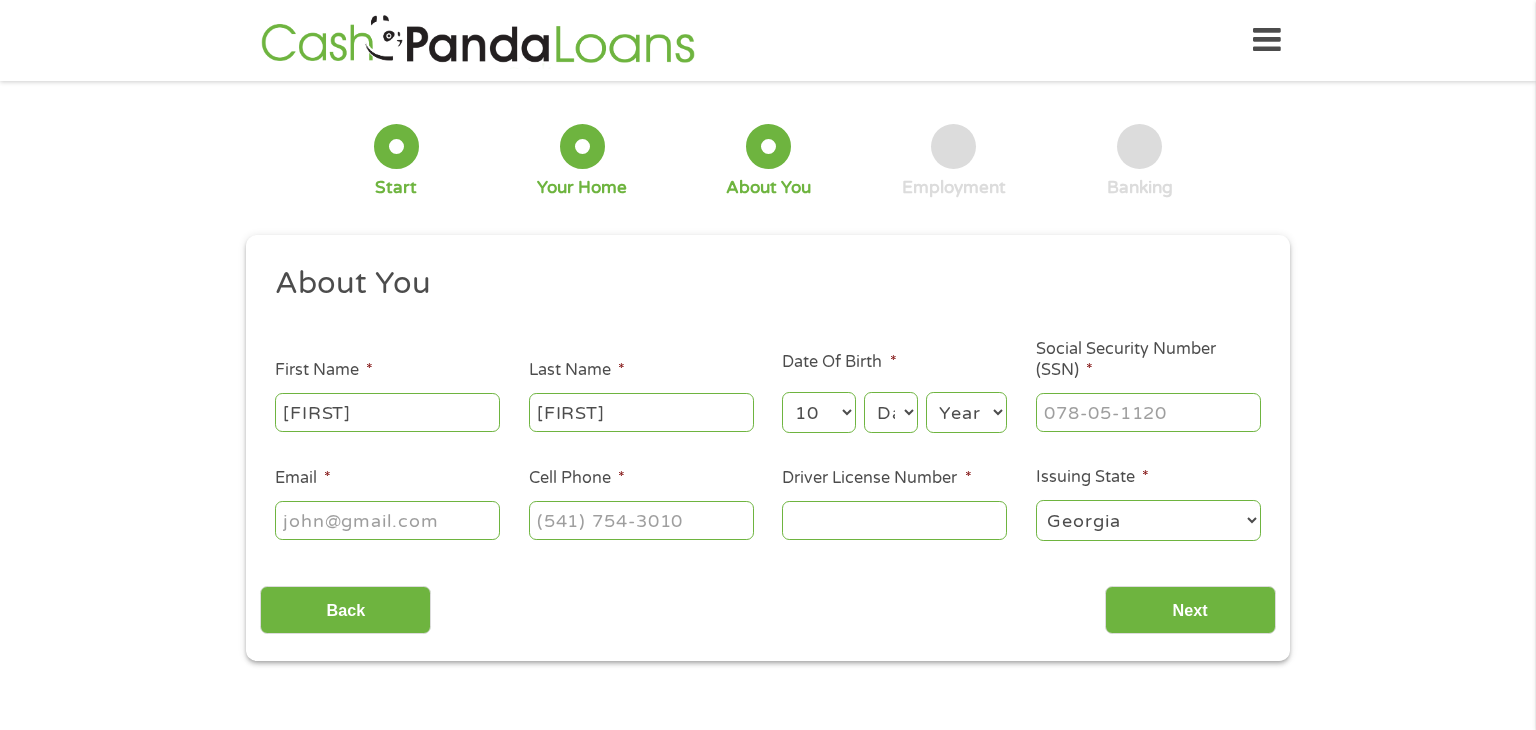 click on "Day 1 2 3 4 5 6 7 8 9 10 11 12 13 14 15 16 17 18 19 20 21 22 23 24 25 26 27 28 29 30 31" at bounding box center [891, 412] 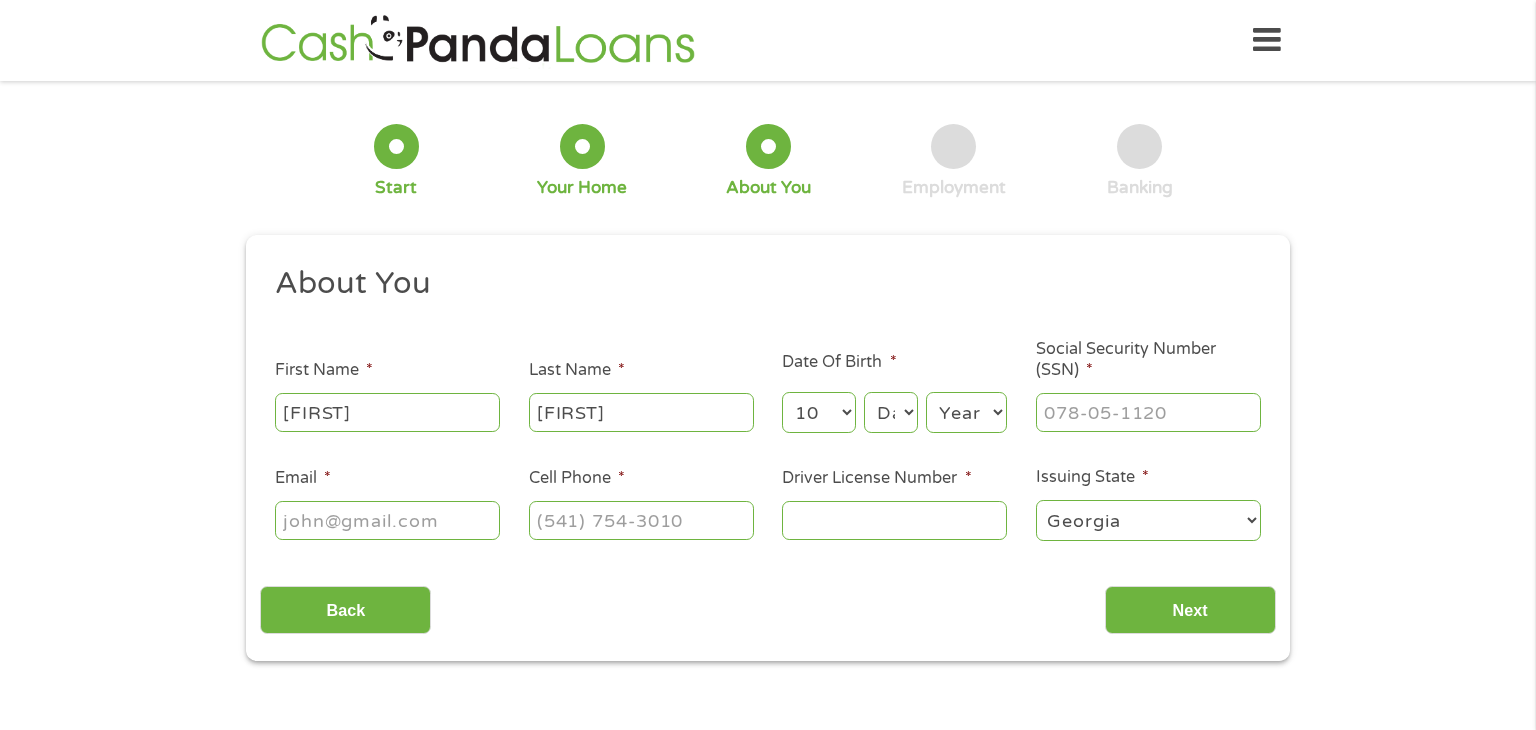 select on "2" 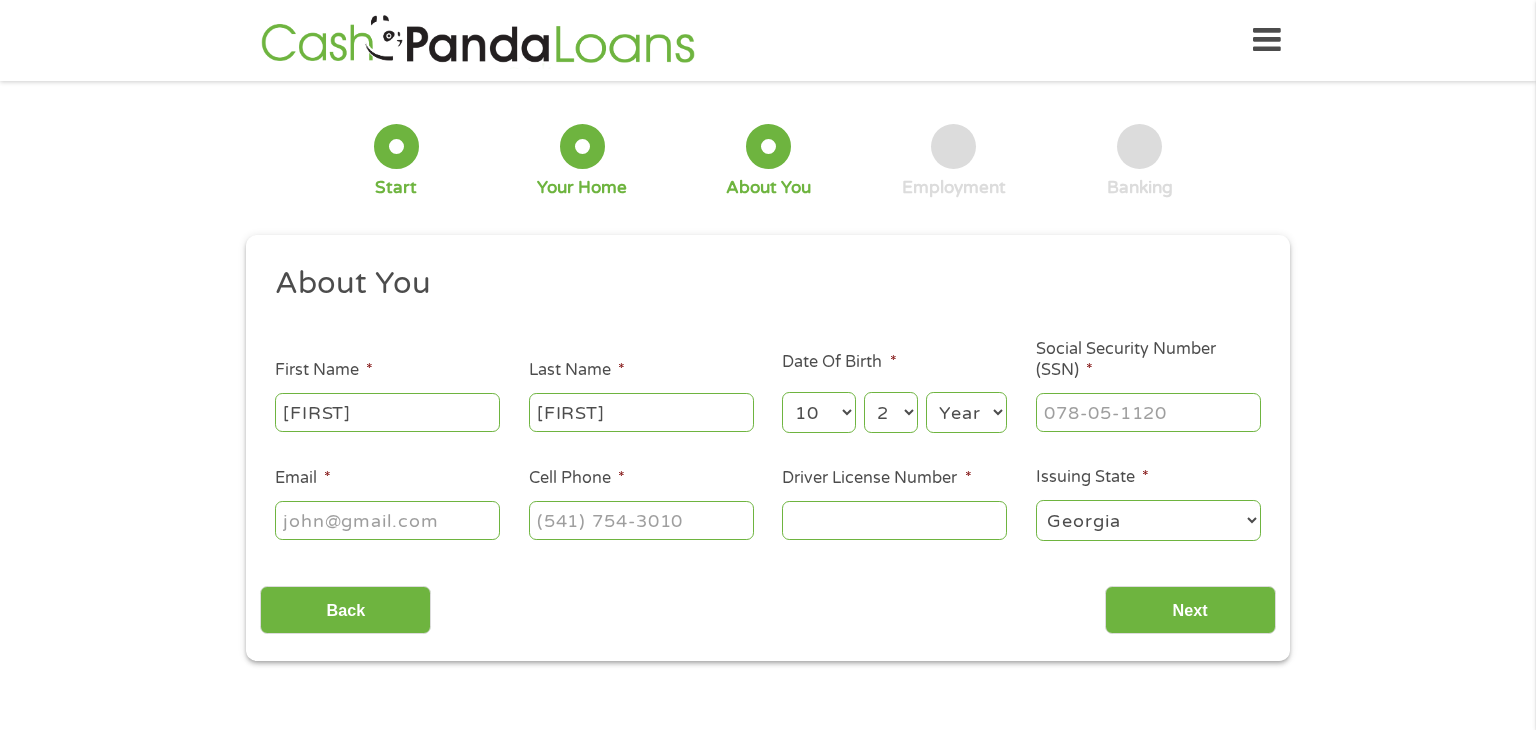 click on "Day 1 2 3 4 5 6 7 8 9 10 11 12 13 14 15 16 17 18 19 20 21 22 23 24 25 26 27 28 29 30 31" at bounding box center [891, 412] 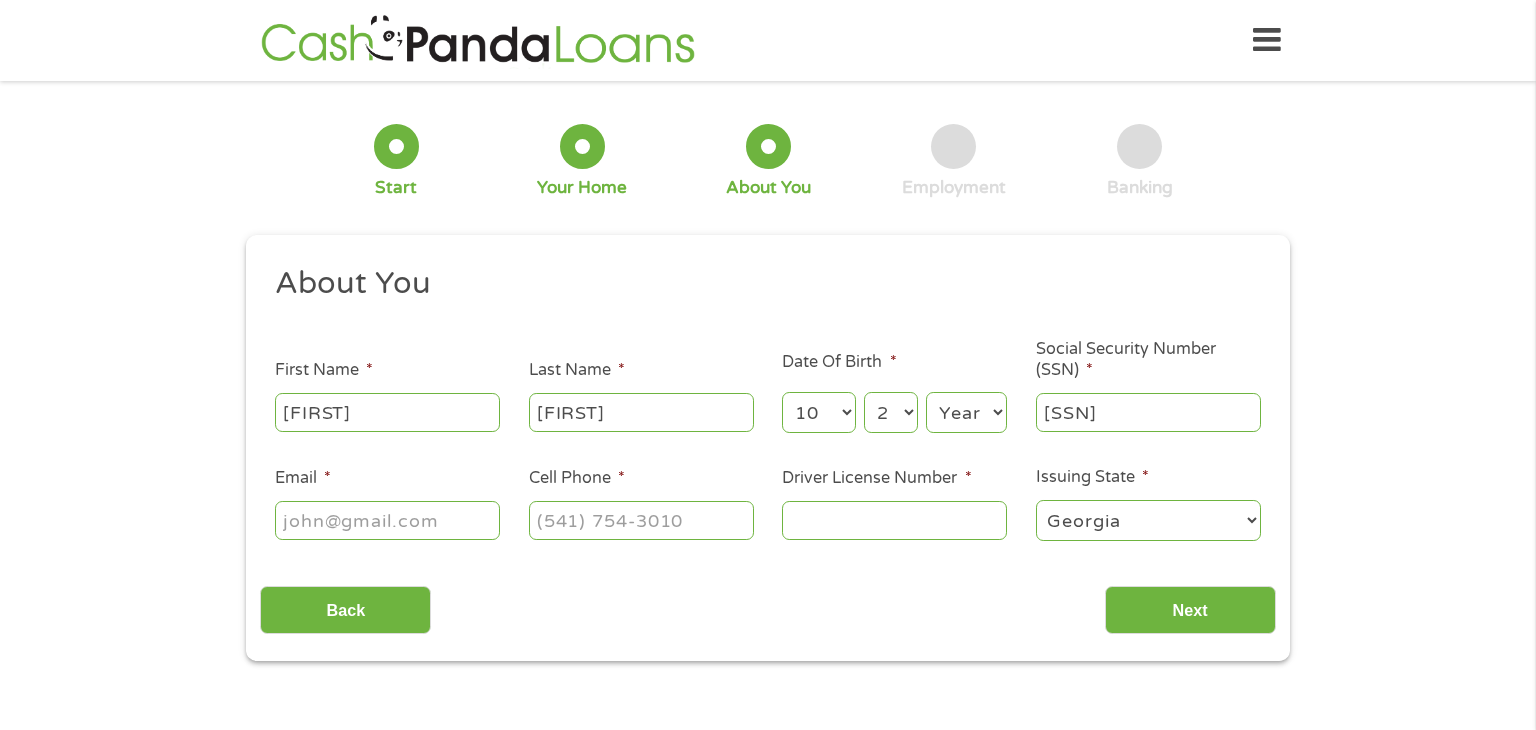 type on "[PHONE]" 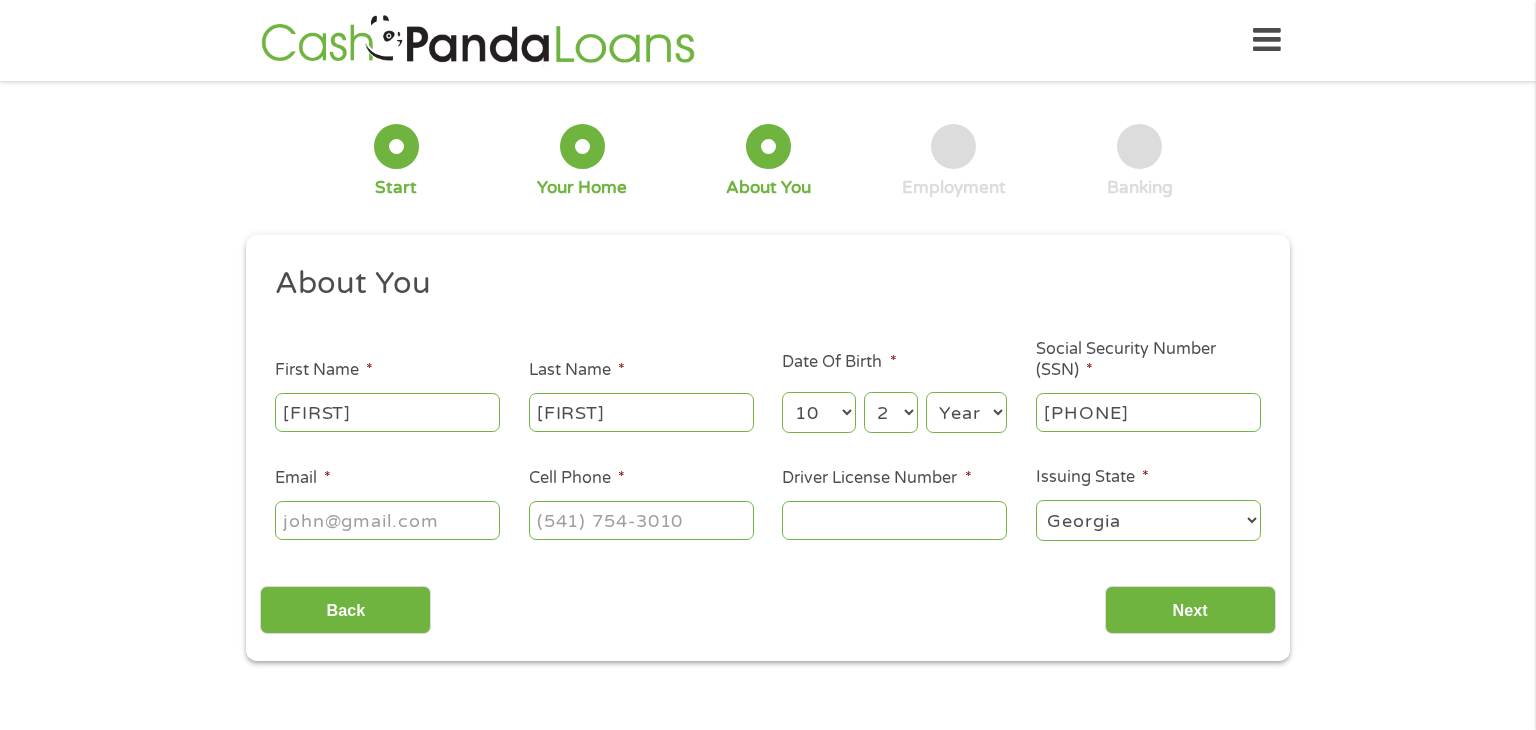 click on "Email *" at bounding box center [387, 520] 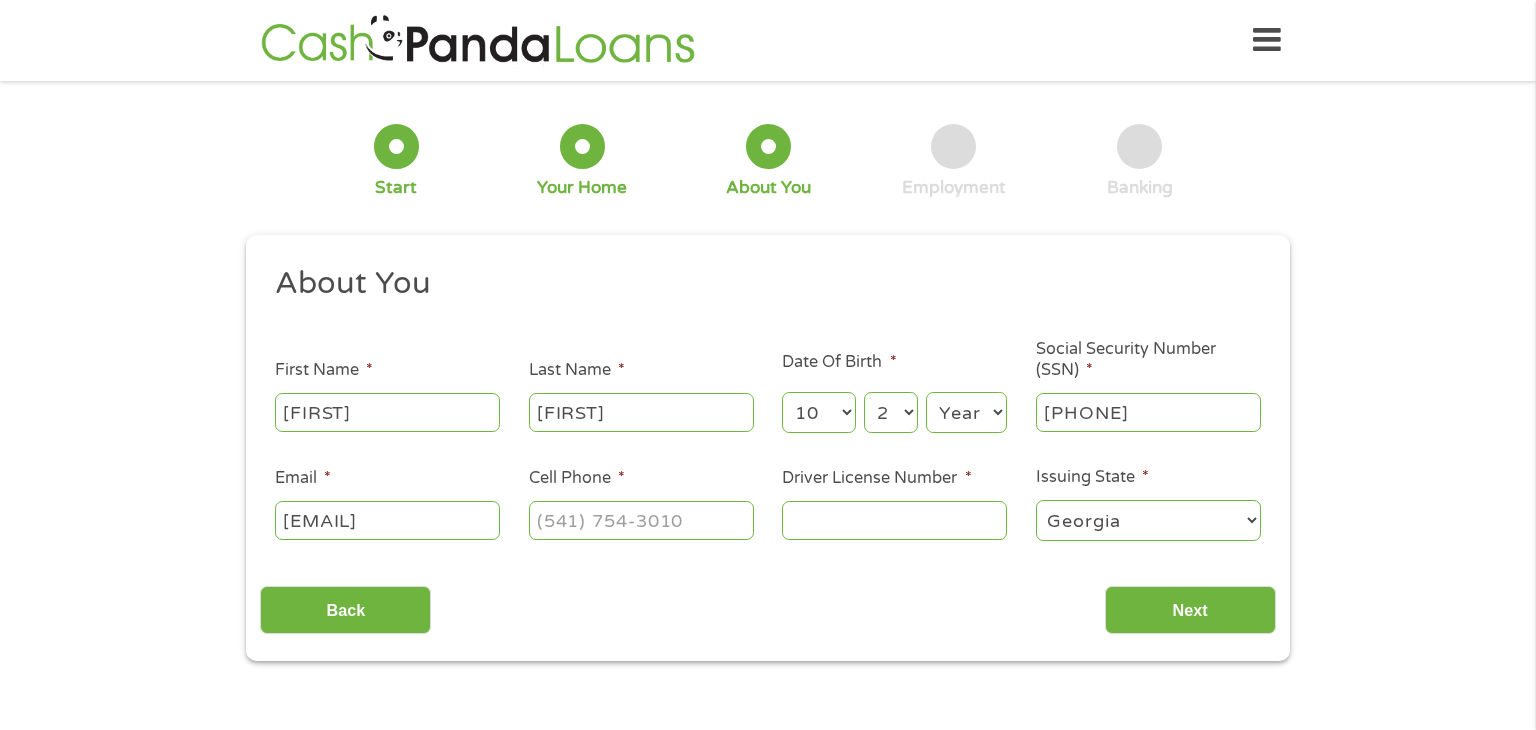 scroll, scrollTop: 0, scrollLeft: 45, axis: horizontal 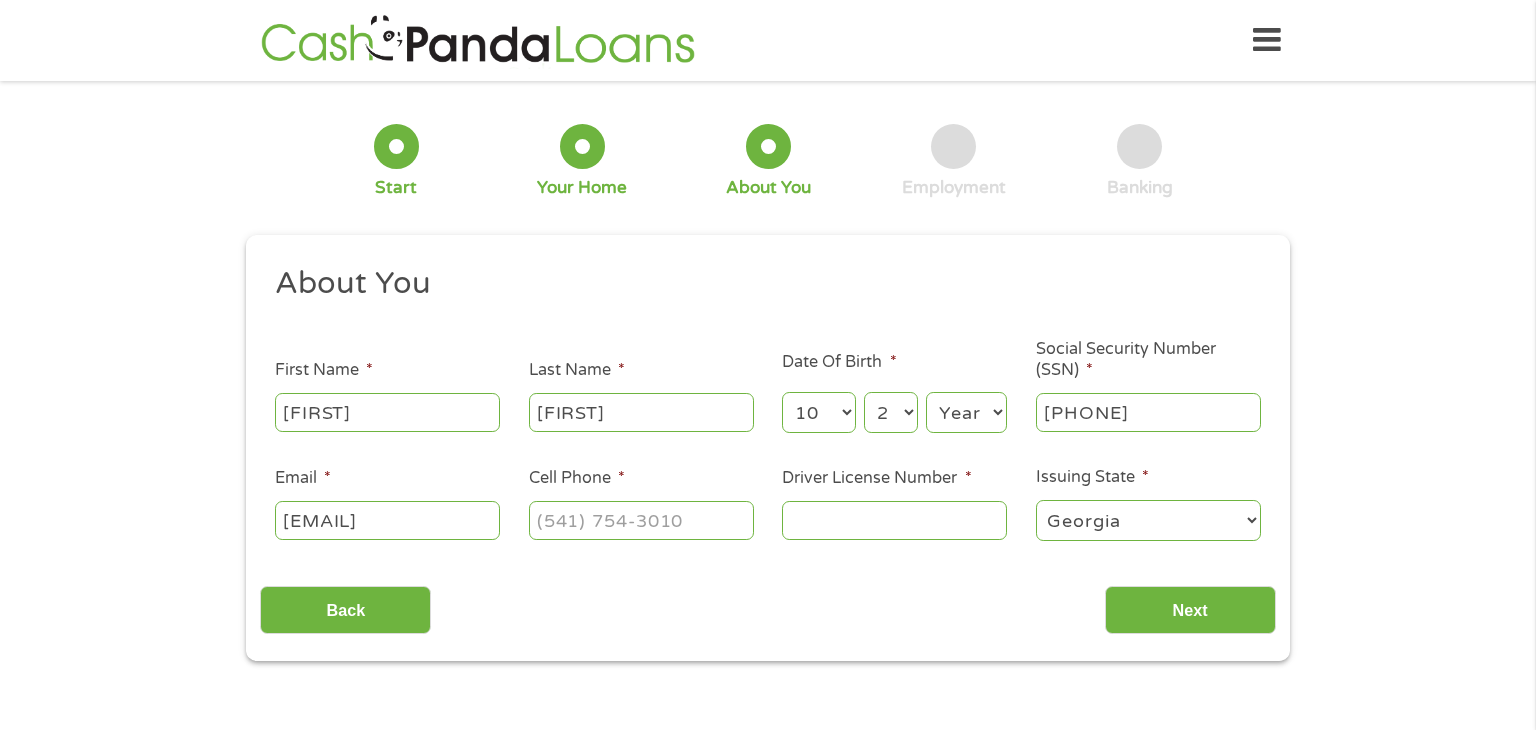 type on "[EMAIL]" 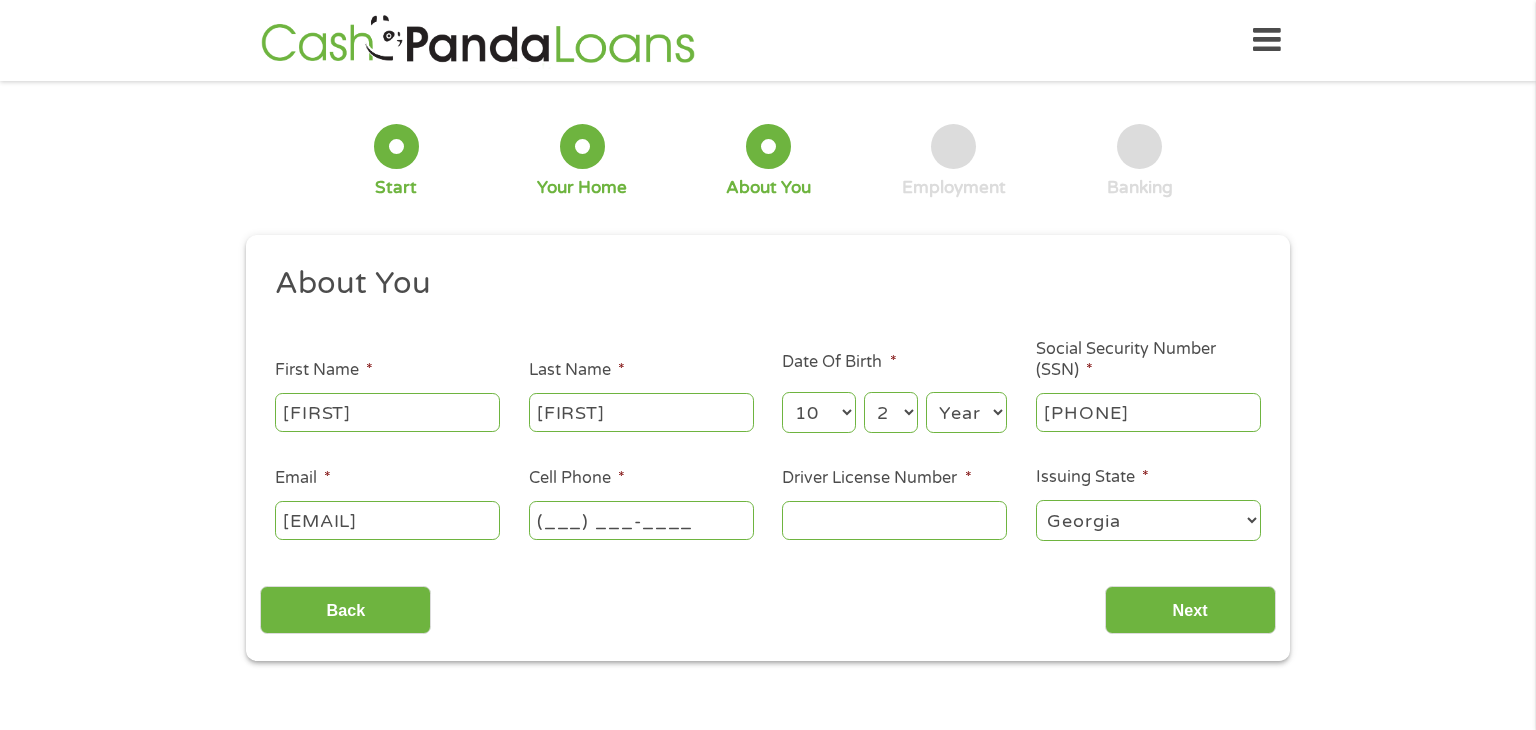 scroll, scrollTop: 0, scrollLeft: 0, axis: both 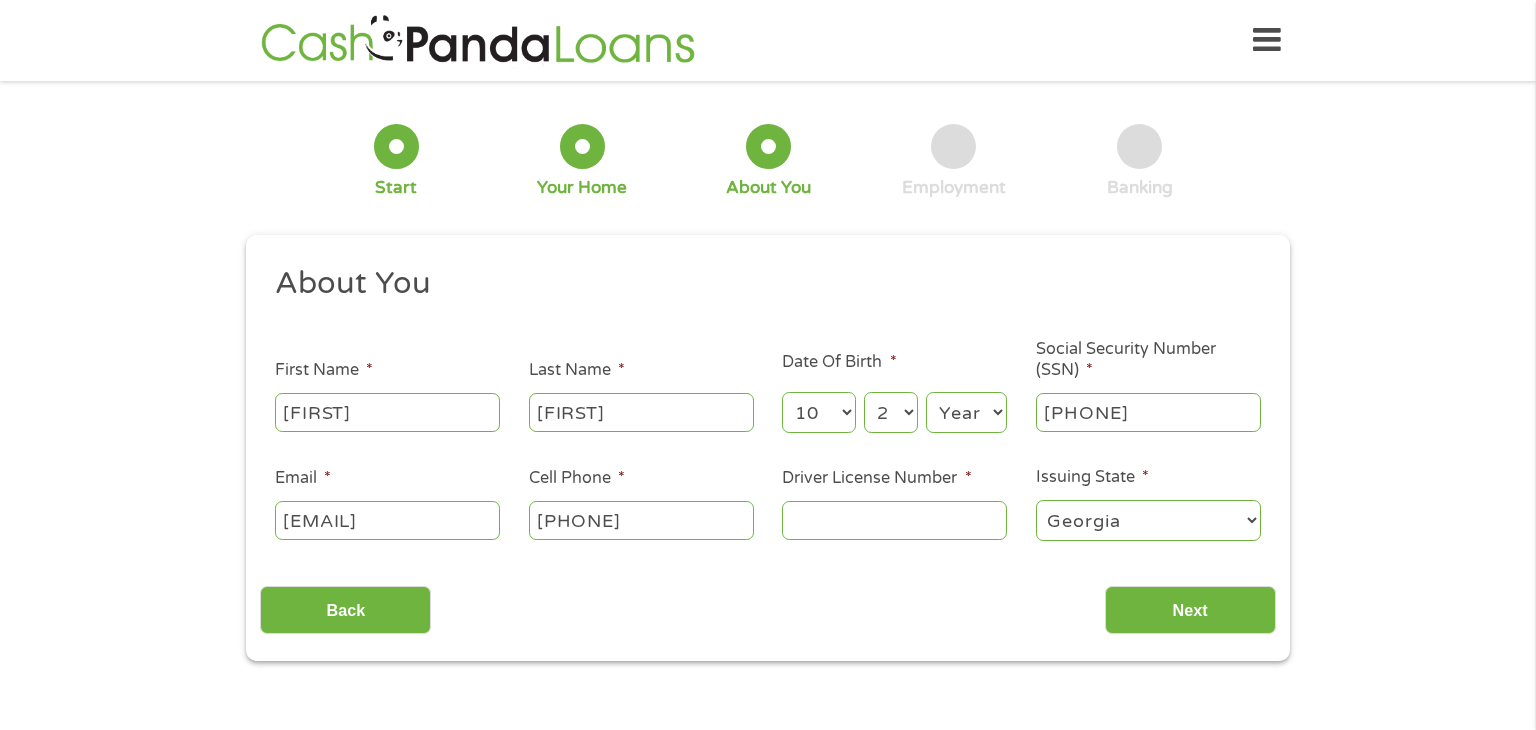 type on "[PHONE]" 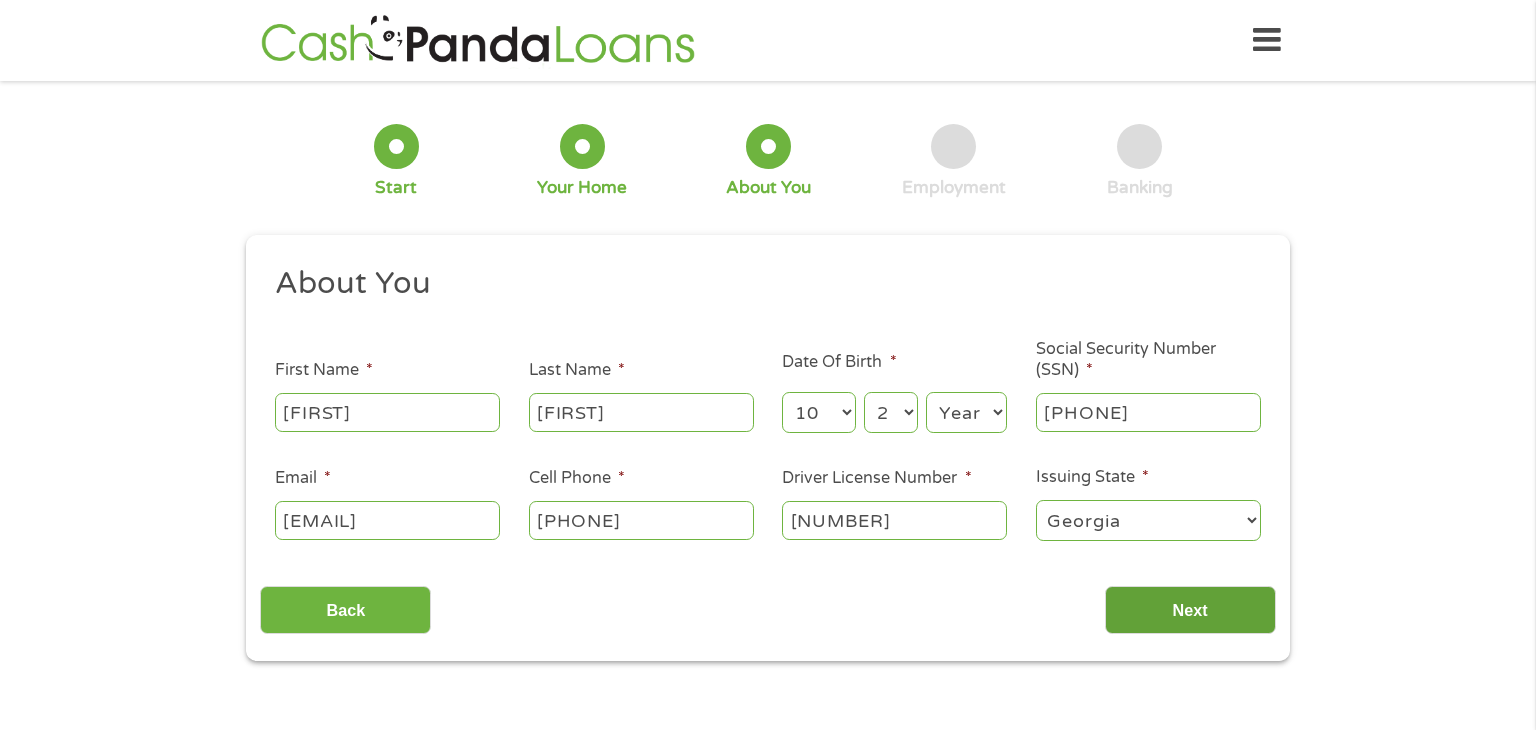 type on "[NUMBER]" 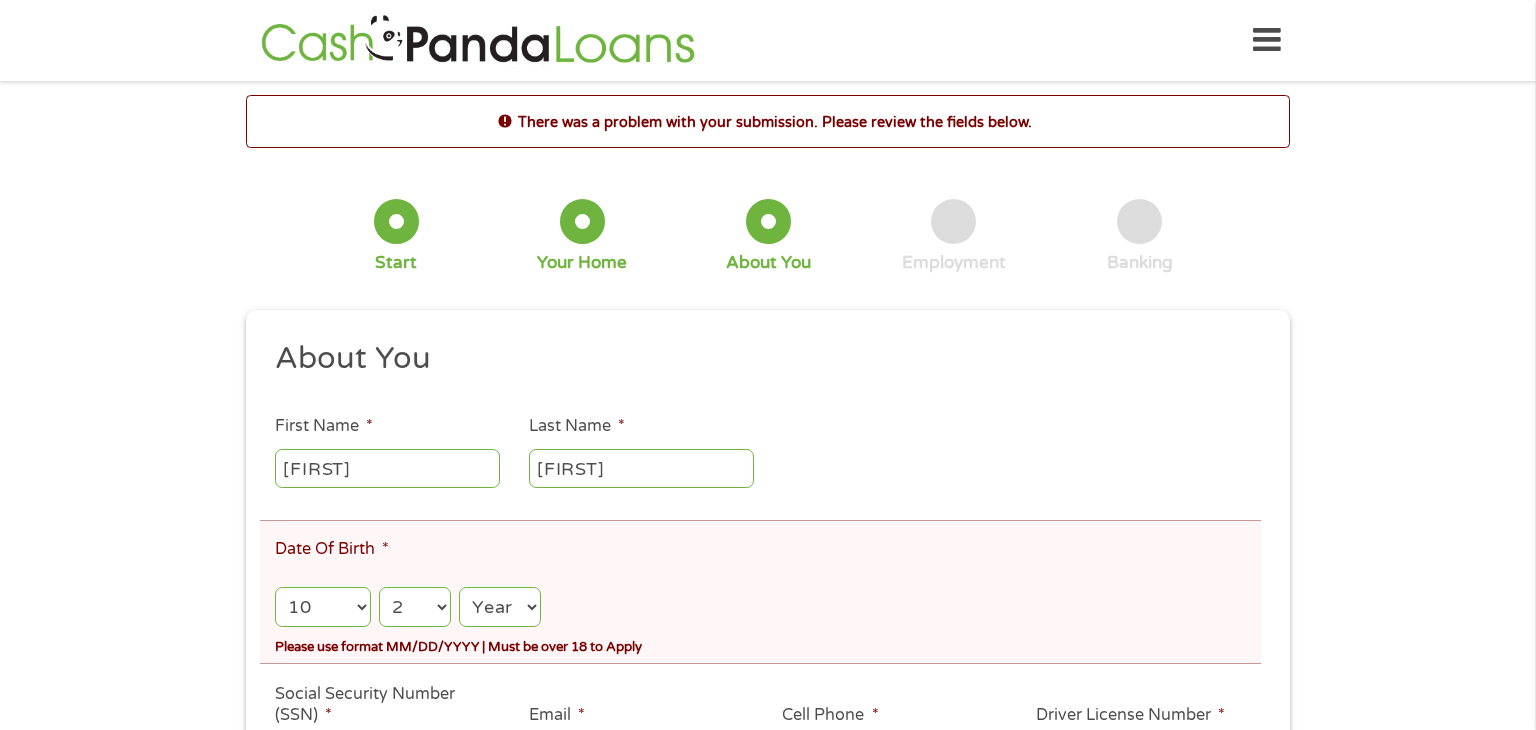 scroll, scrollTop: 8, scrollLeft: 8, axis: both 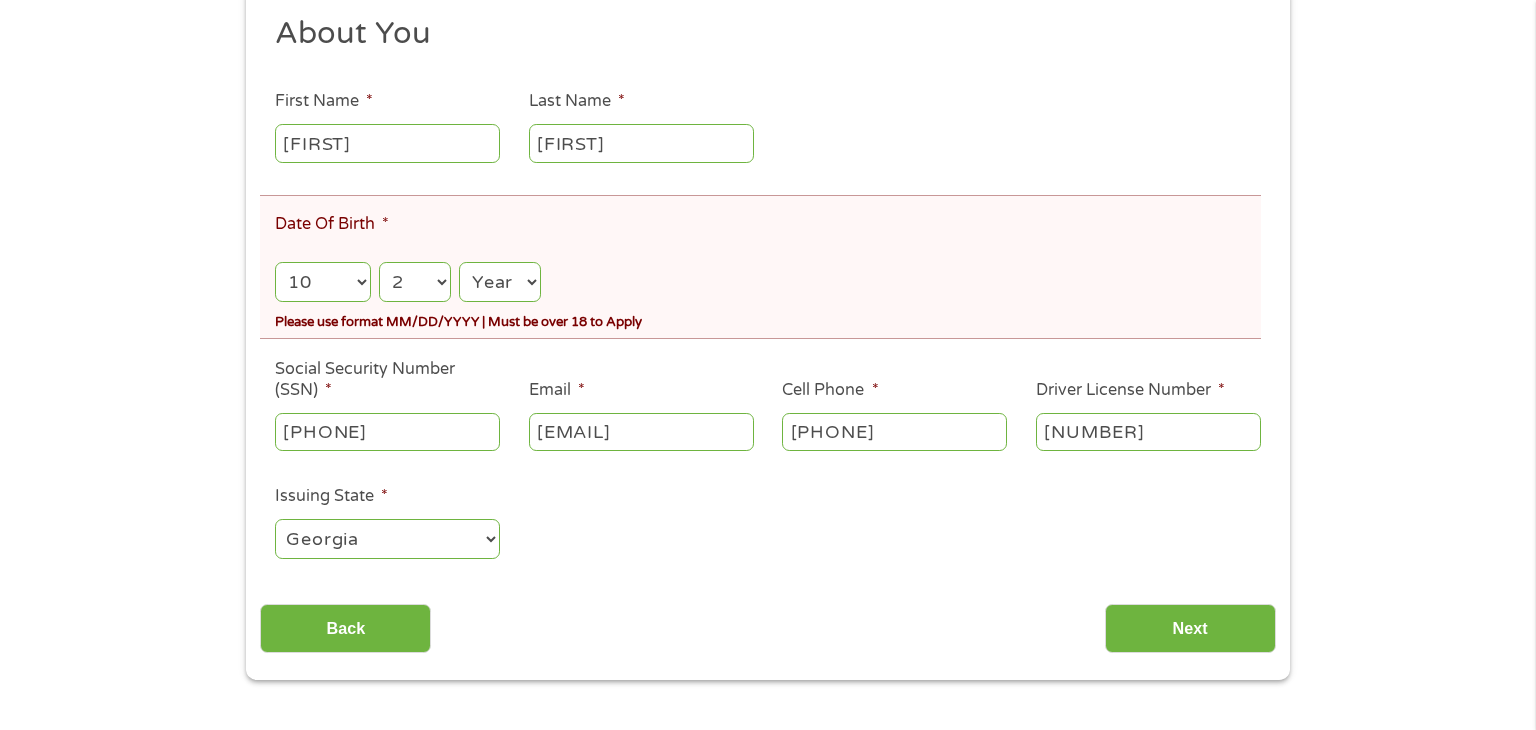 click on "Year 2007 2006 2005 2004 2003 2002 2001 2000 1999 1998 1997 1996 1995 1994 1993 1992 1991 1990 1989 1988 1987 1986 1985 1984 1983 1982 1981 1980 1979 1978 1977 1976 1975 1974 1973 1972 1971 1970 1969 1968 1967 1966 1965 1964 1963 1962 1961 1960 1959 1958 1957 1956 1955 1954 1953 1952 1951 1950 1949 1948 1947 1946 1945 1944 1943 1942 1941 1940 1939 1938 1937 1936 1935 1934 1933 1932 1931 1930 1929 1928 1927 1926 1925 1924 1923 1922 1921 1920" at bounding box center (500, 282) 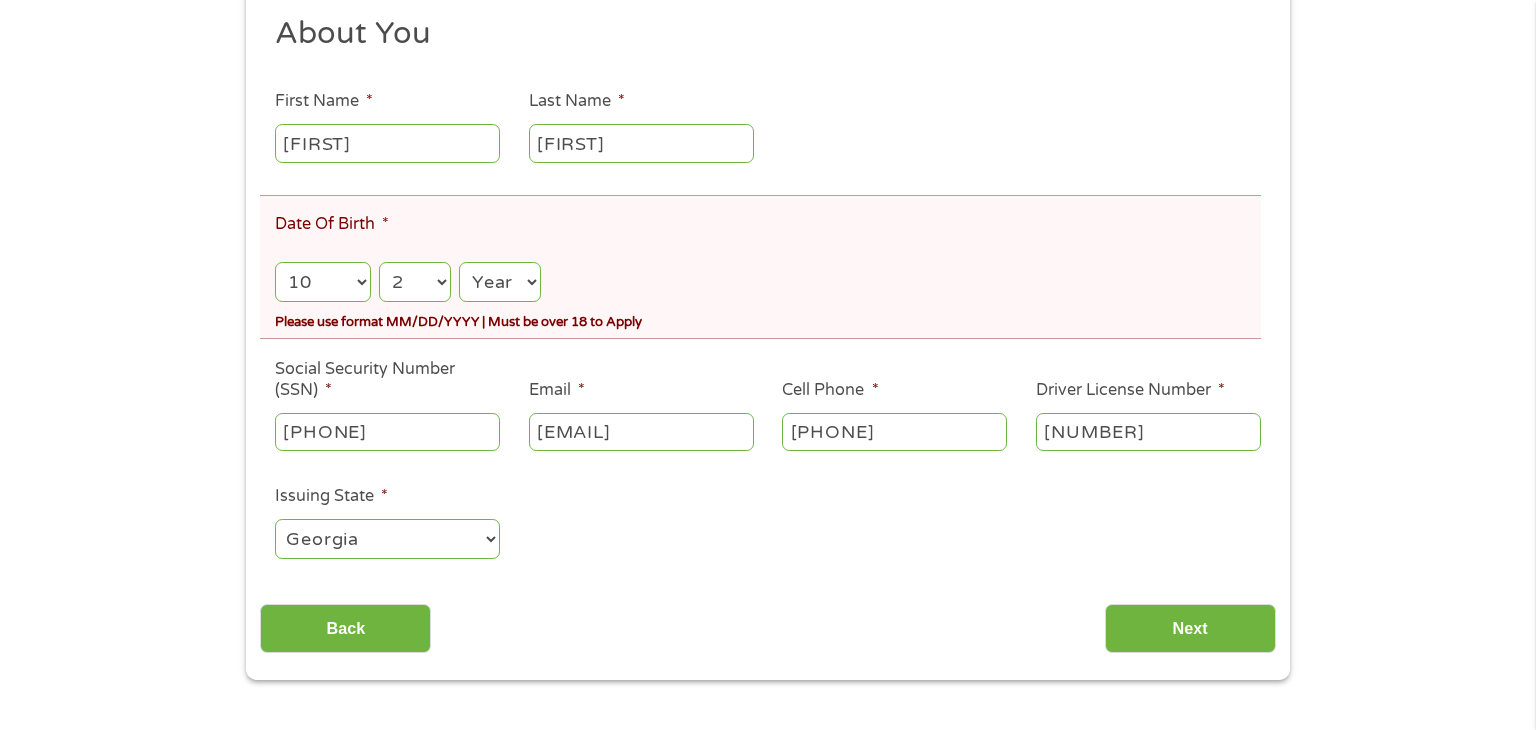 select on "1997" 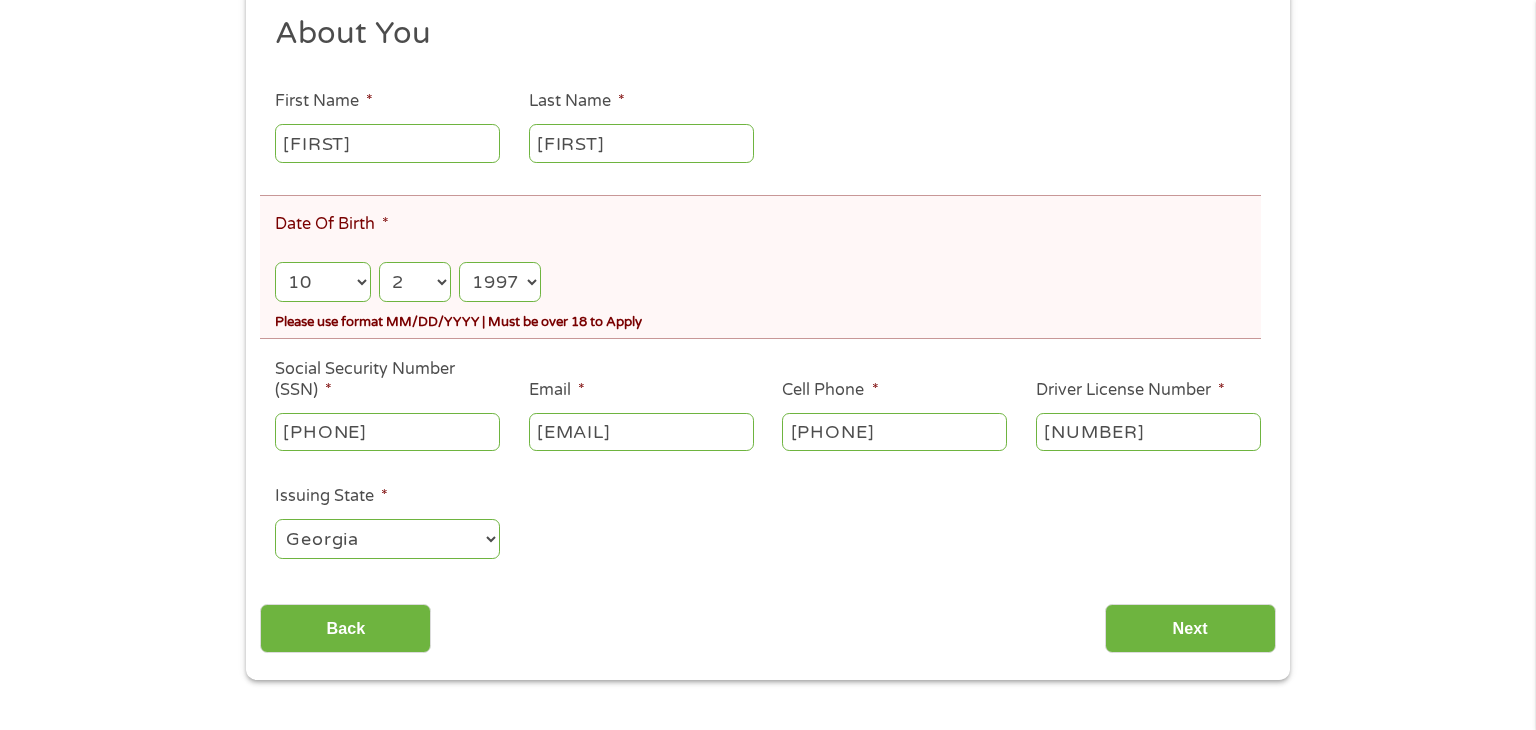 click on "Year 2007 2006 2005 2004 2003 2002 2001 2000 1999 1998 1997 1996 1995 1994 1993 1992 1991 1990 1989 1988 1987 1986 1985 1984 1983 1982 1981 1980 1979 1978 1977 1976 1975 1974 1973 1972 1971 1970 1969 1968 1967 1966 1965 1964 1963 1962 1961 1960 1959 1958 1957 1956 1955 1954 1953 1952 1951 1950 1949 1948 1947 1946 1945 1944 1943 1942 1941 1940 1939 1938 1937 1936 1935 1934 1933 1932 1931 1930 1929 1928 1927 1926 1925 1924 1923 1922 1921 1920" at bounding box center [500, 282] 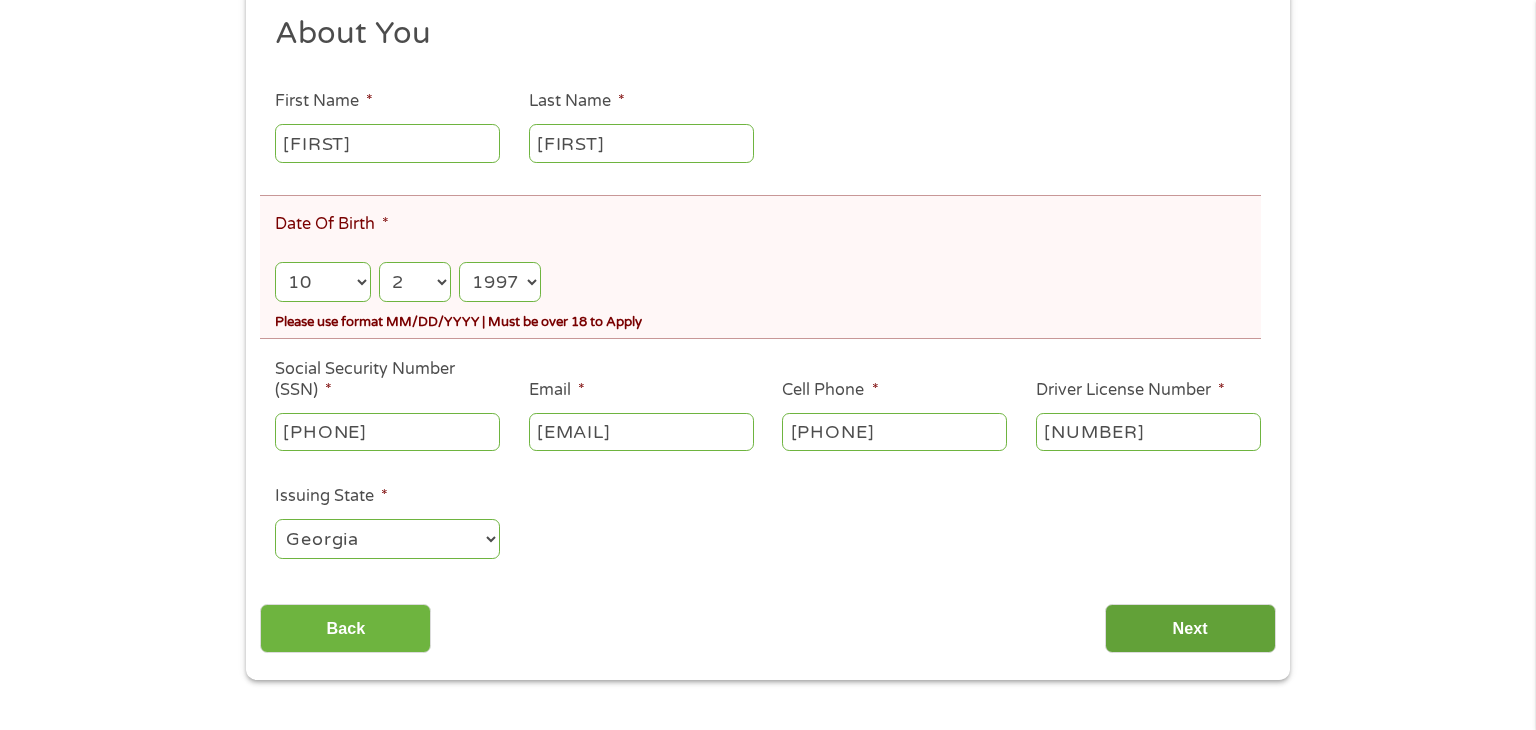 click on "Next" at bounding box center (1190, 628) 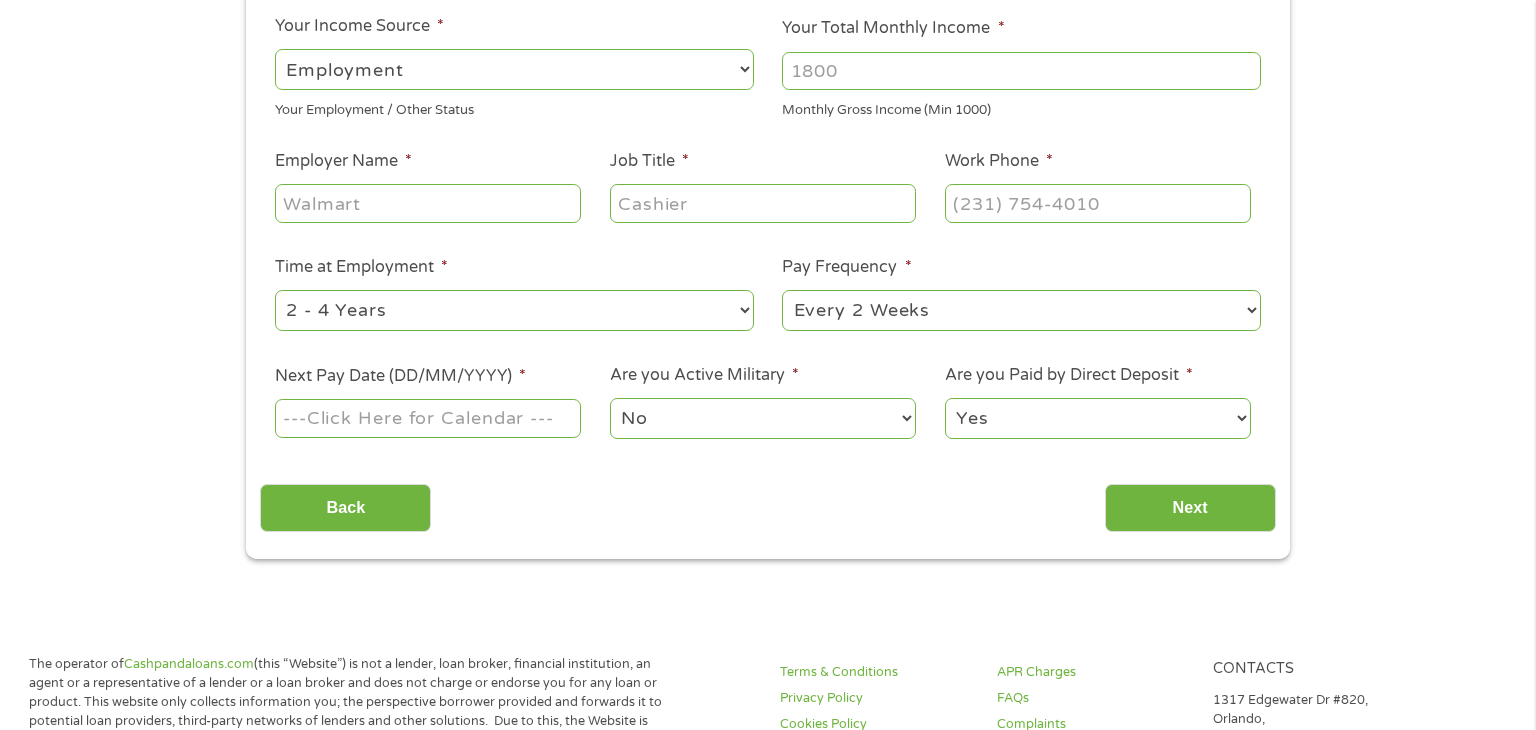 scroll, scrollTop: 8, scrollLeft: 8, axis: both 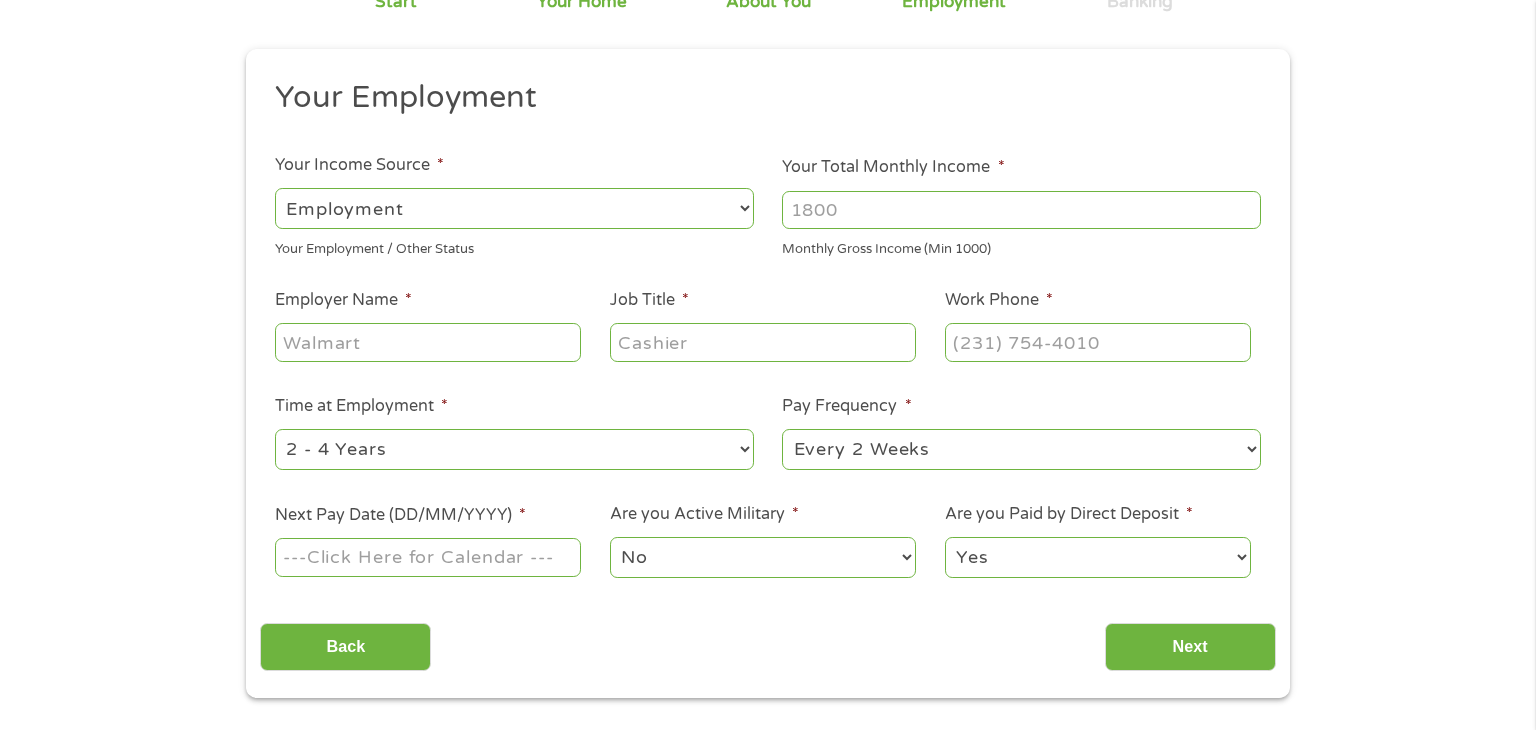 click on "Your Total Monthly Income *" at bounding box center (1021, 210) 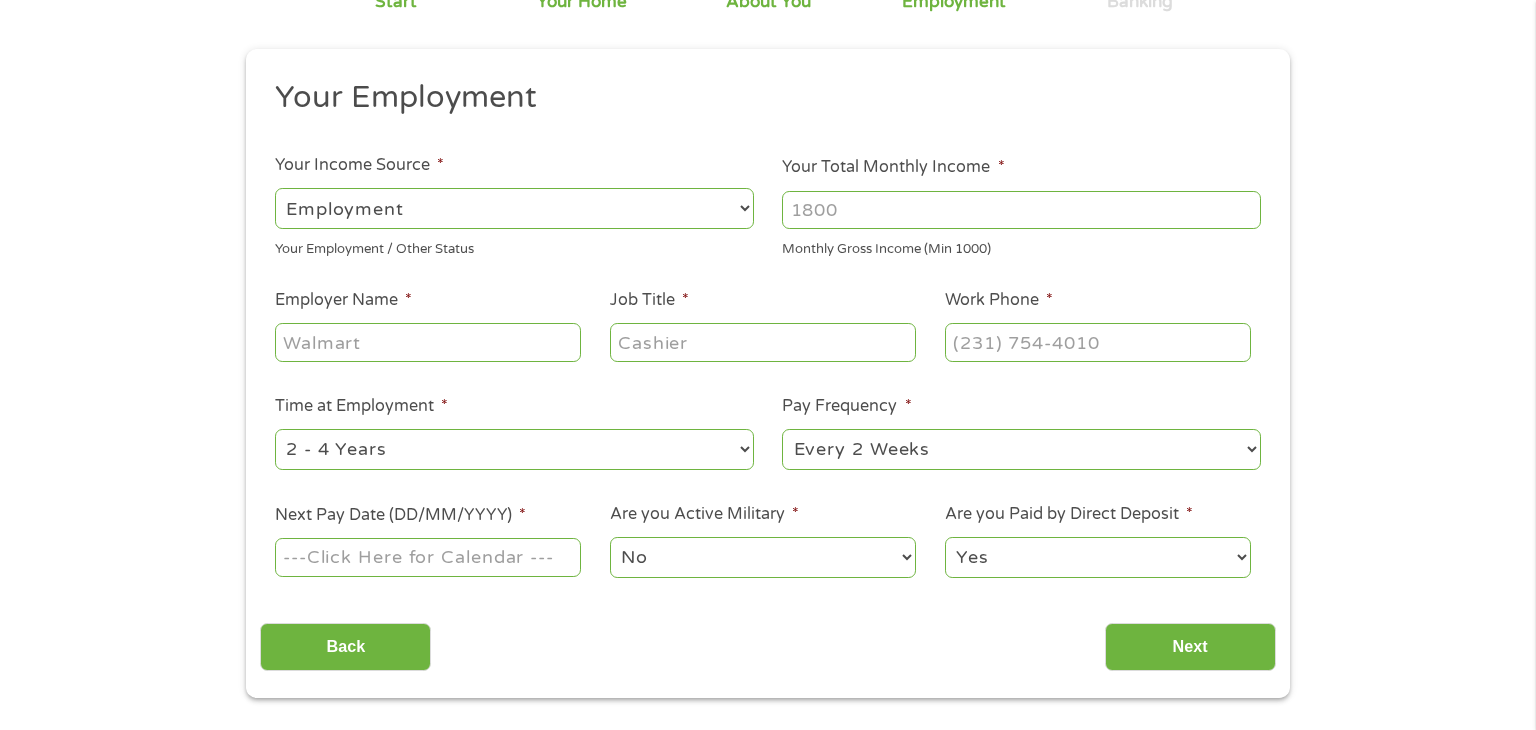 type on "[NUMBER]" 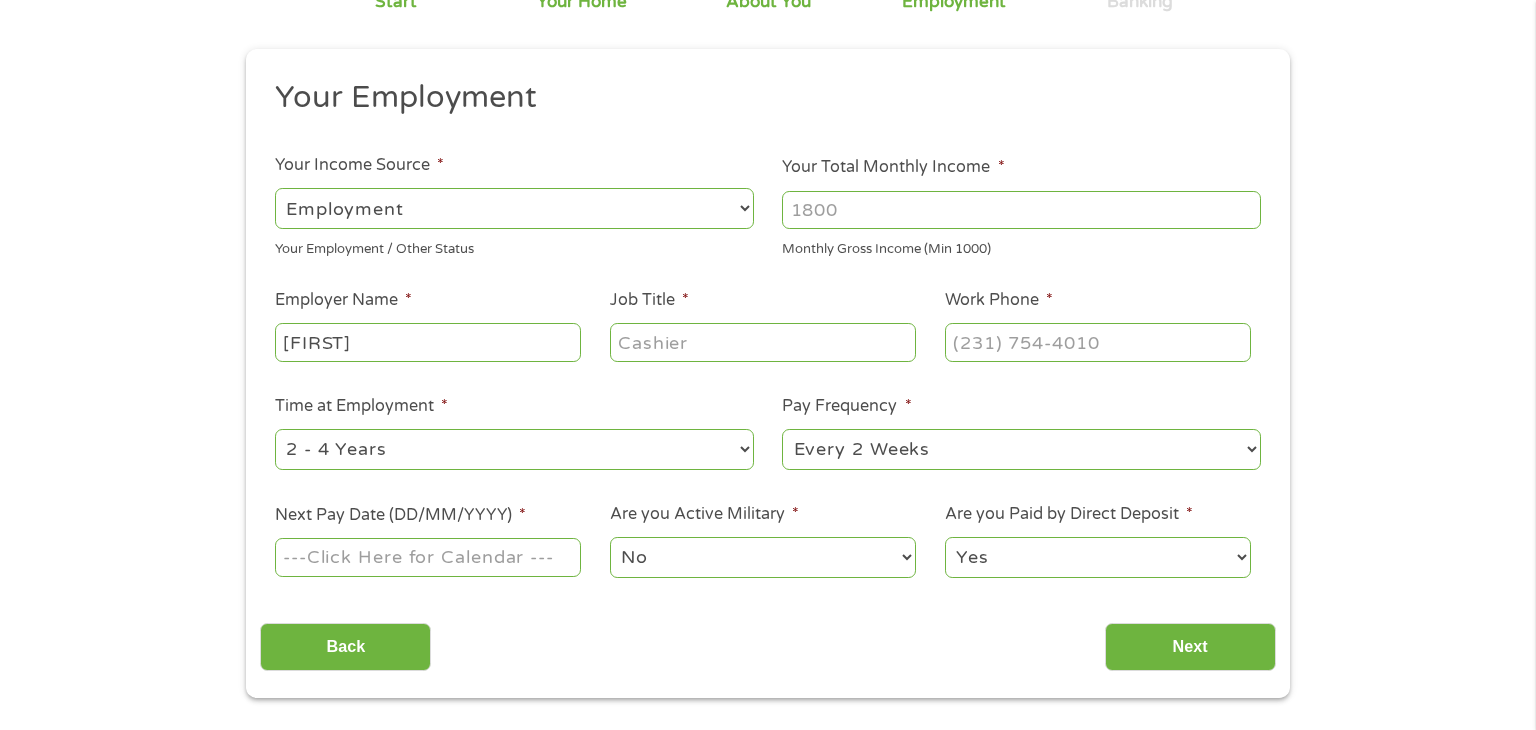 type on "[FIRST]" 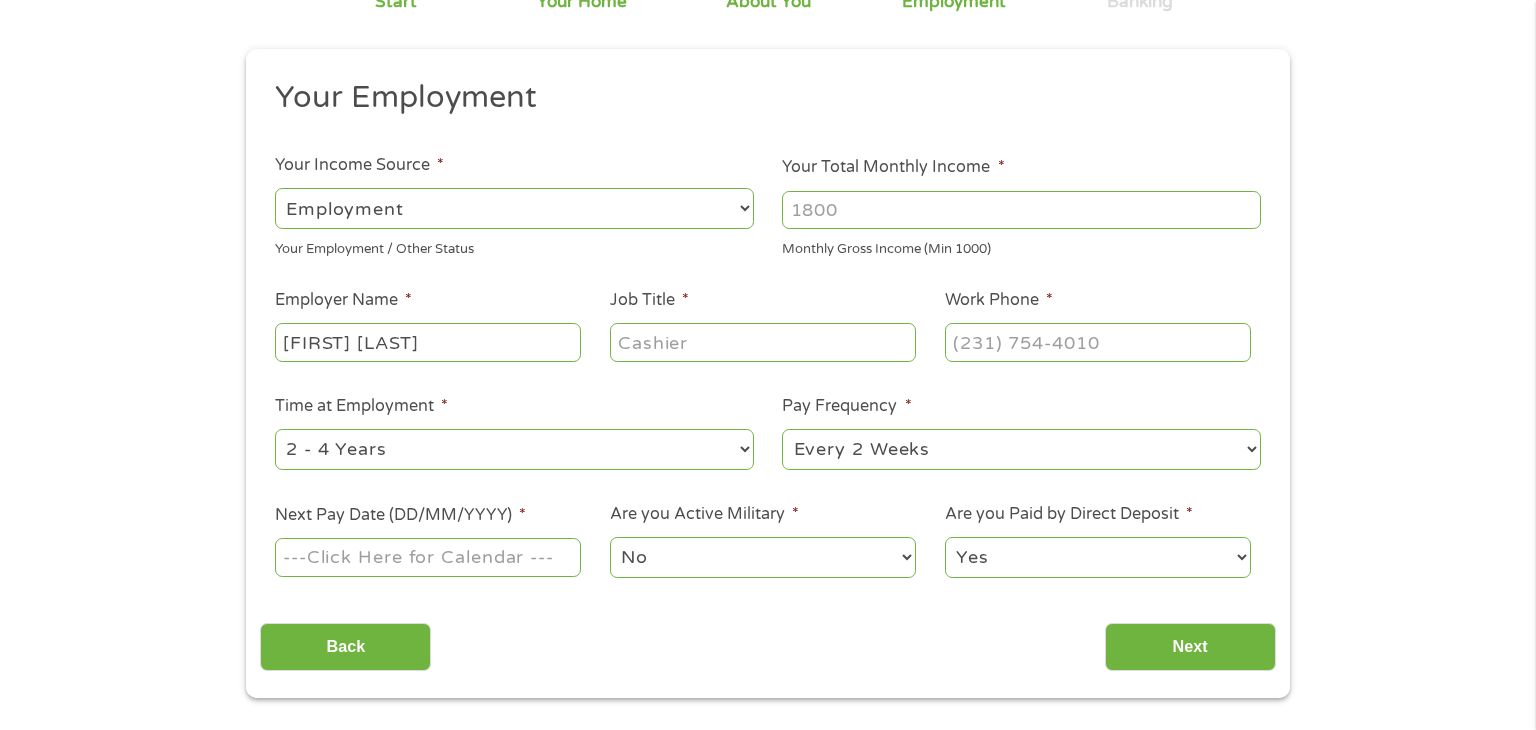 type on "[FIRST] [LAST]" 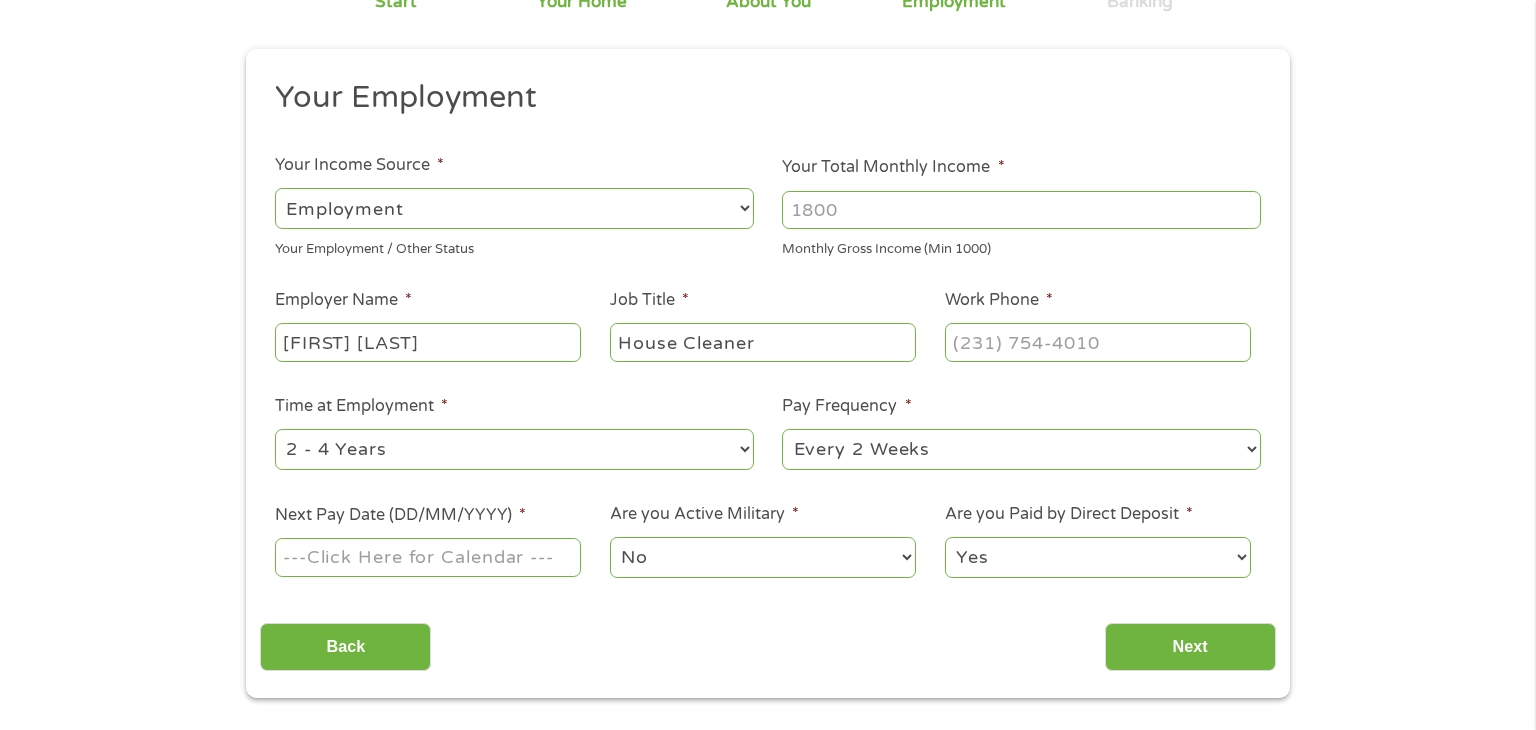 type on "House Cleaner" 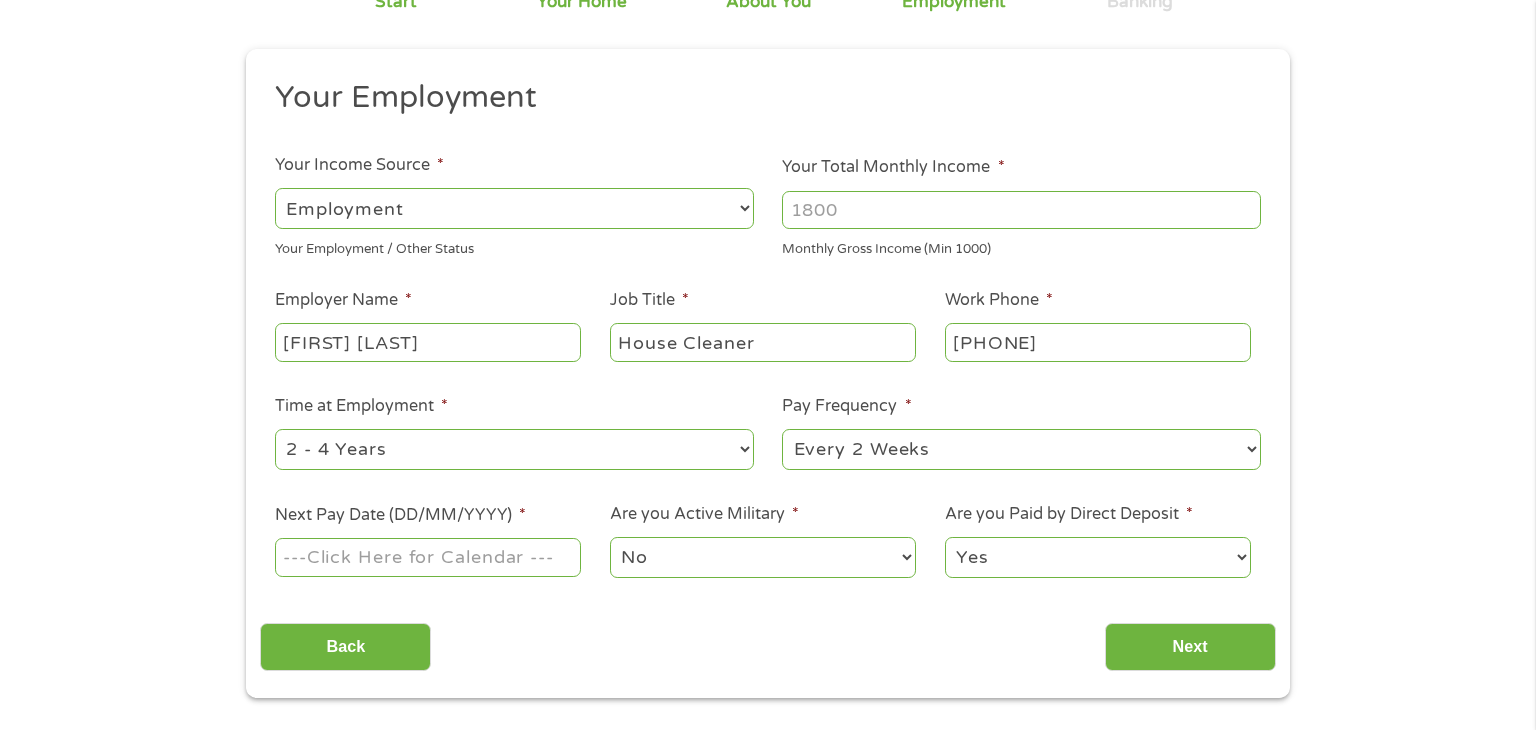 type on "[PHONE]" 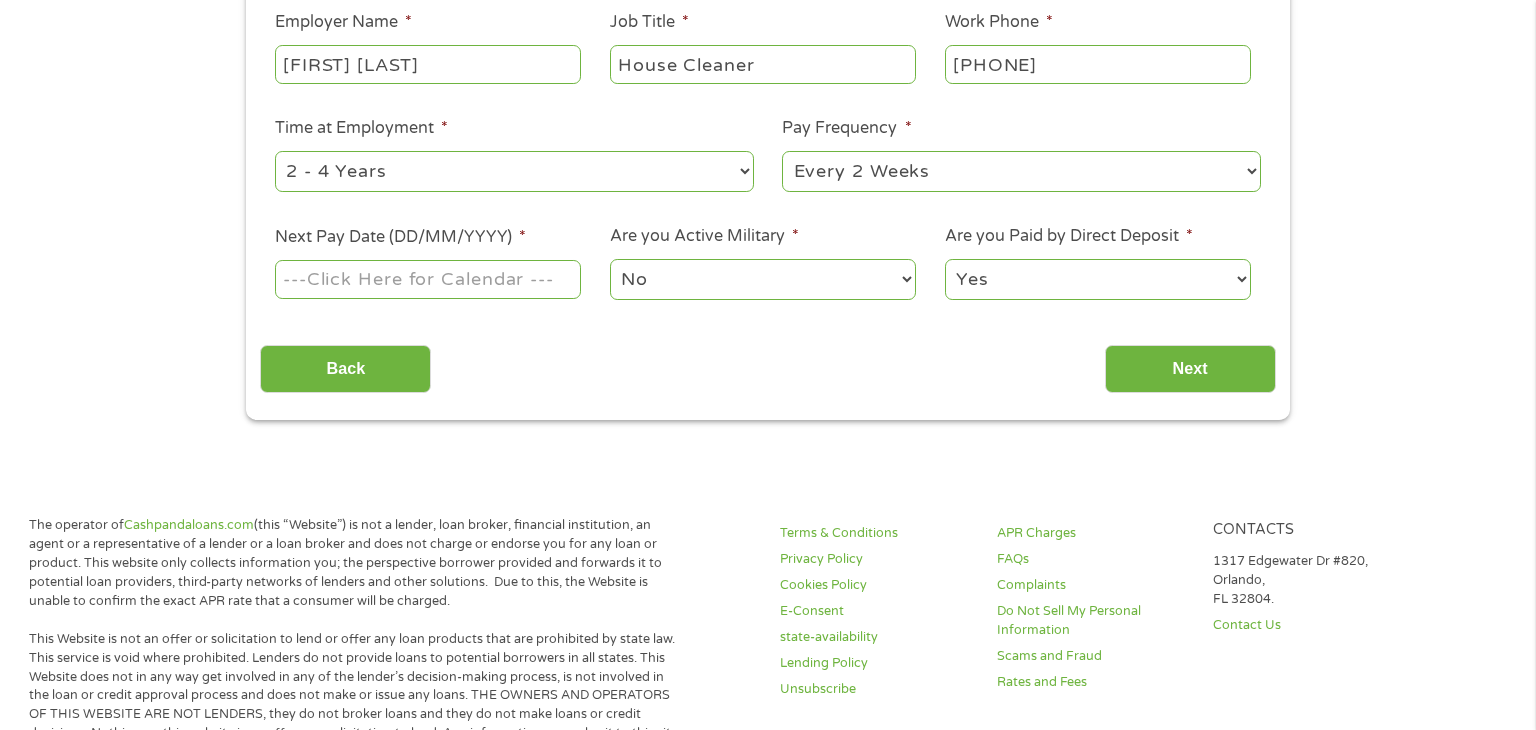 scroll, scrollTop: 471, scrollLeft: 0, axis: vertical 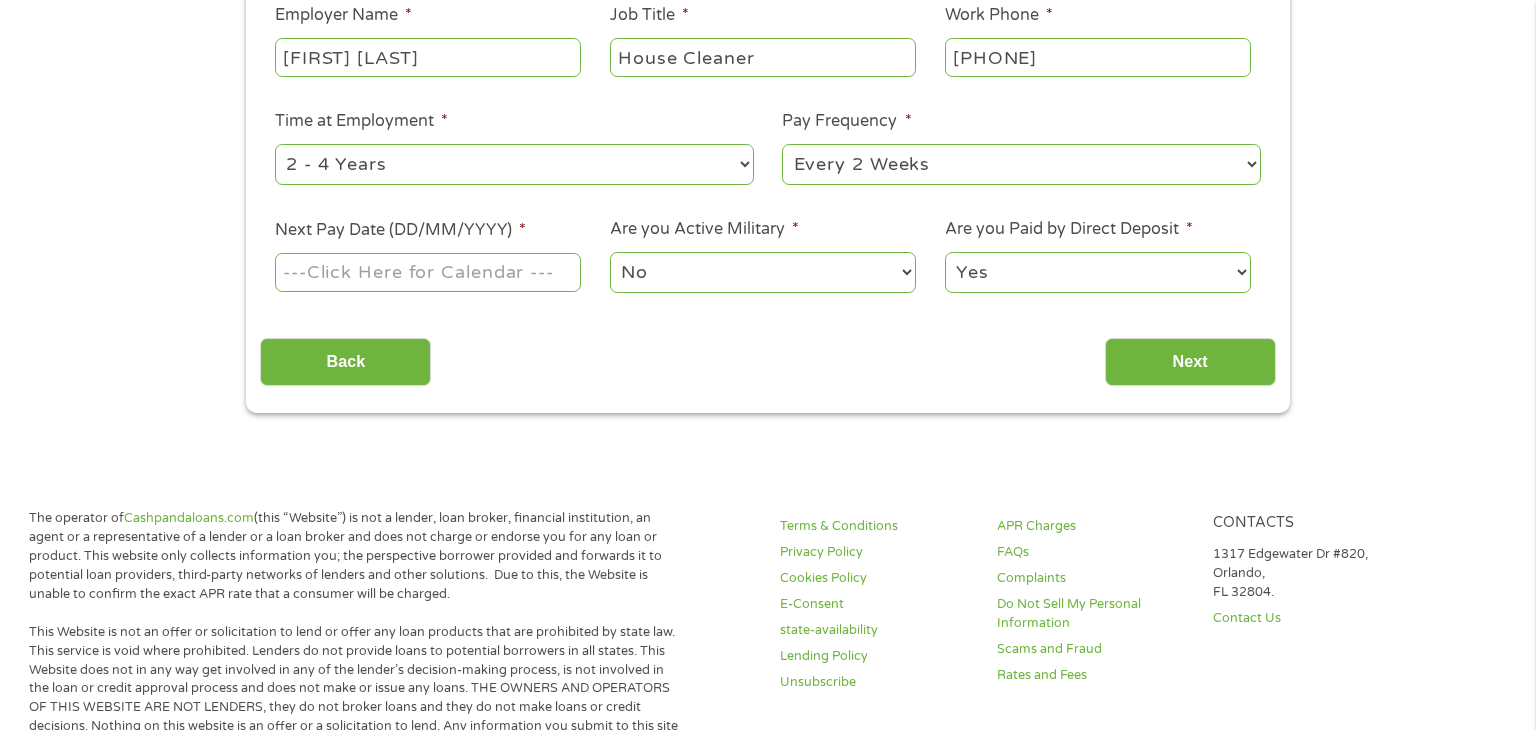 click on "--- Choose one --- 1 Year or less 1 - 2 Years 2 - 4 Years Over 4 Years" at bounding box center [514, 164] 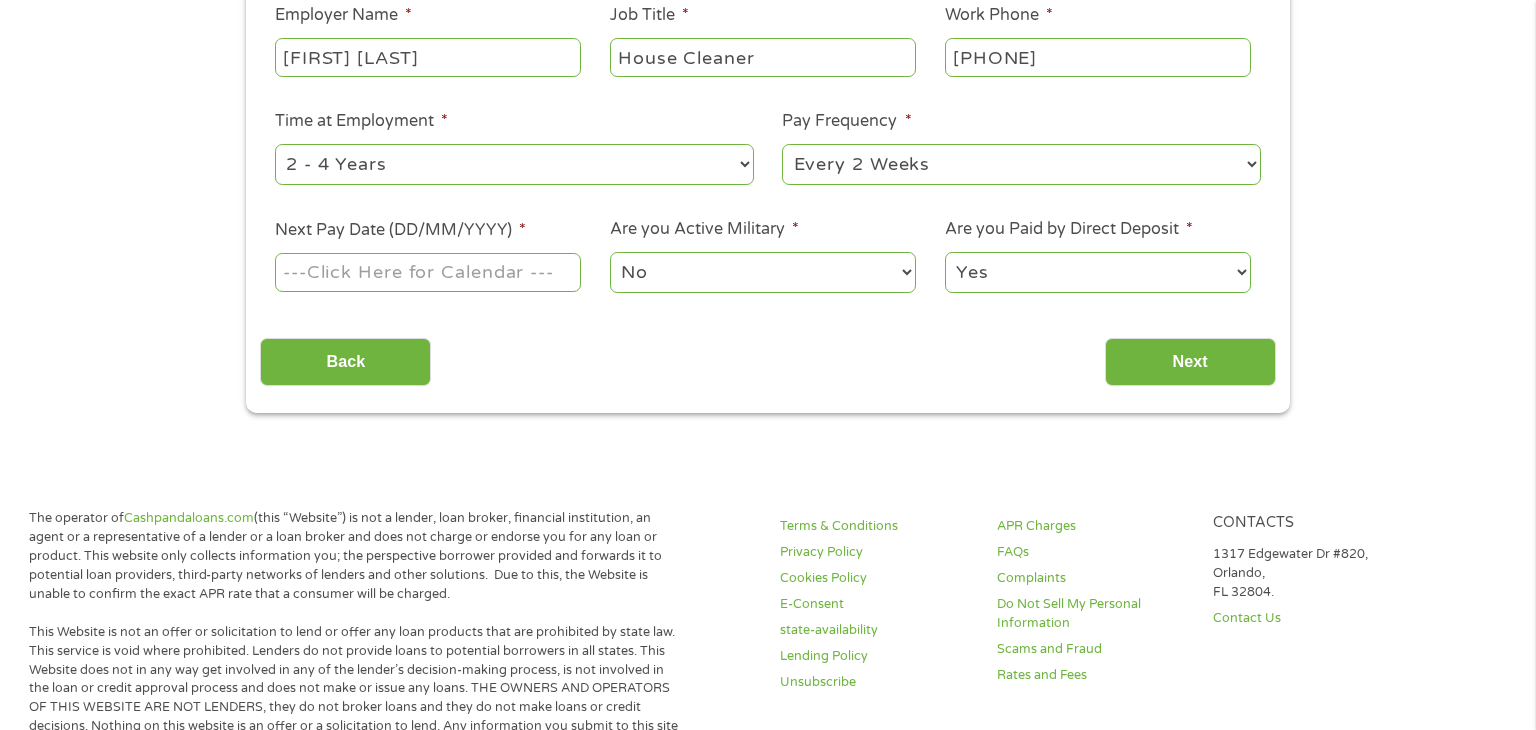click on "--- Choose one --- 1 Year or less 1 - 2 Years 2 - 4 Years Over 4 Years" at bounding box center (514, 164) 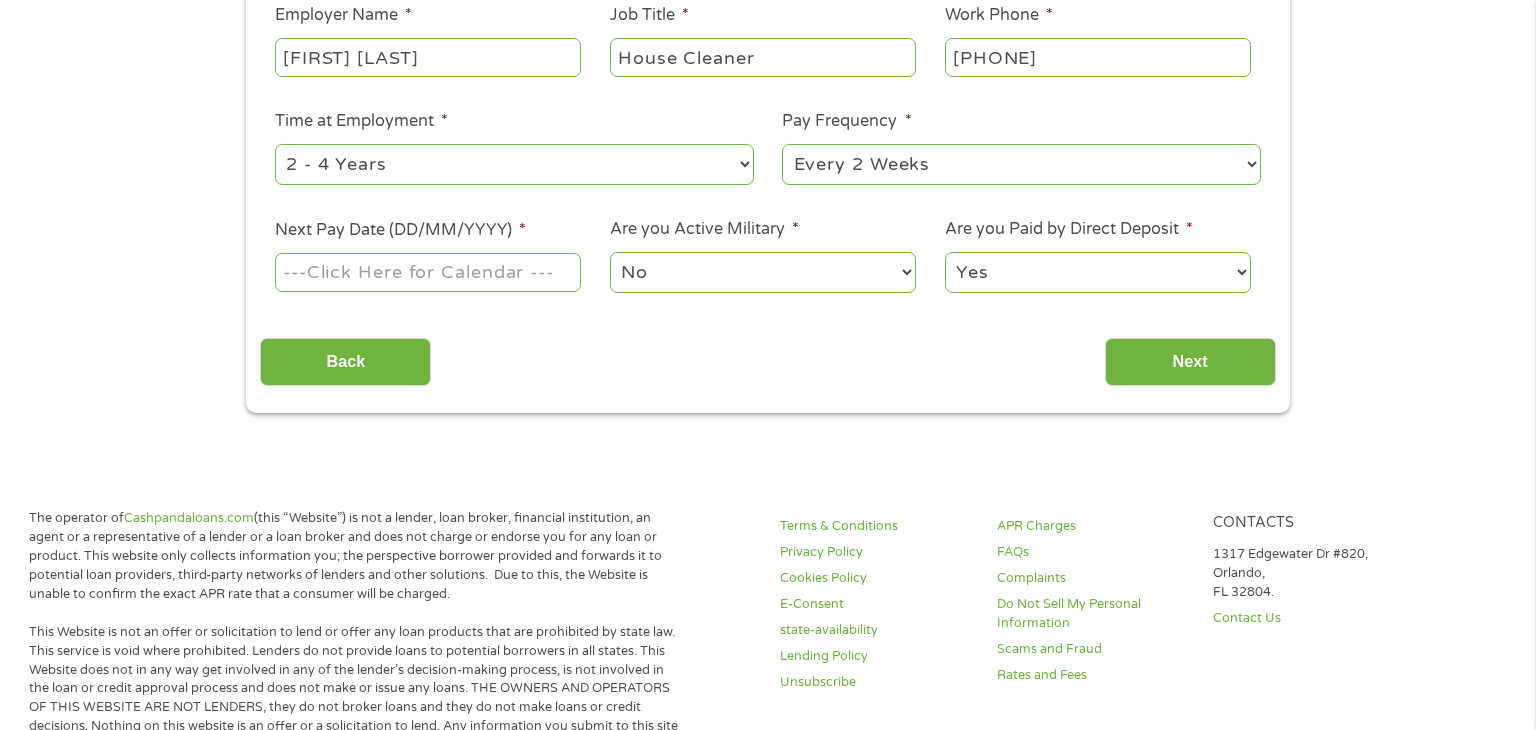 click on "--- Choose one --- Every 2 Weeks Every Week Monthly Semi-Monthly" at bounding box center (1021, 164) 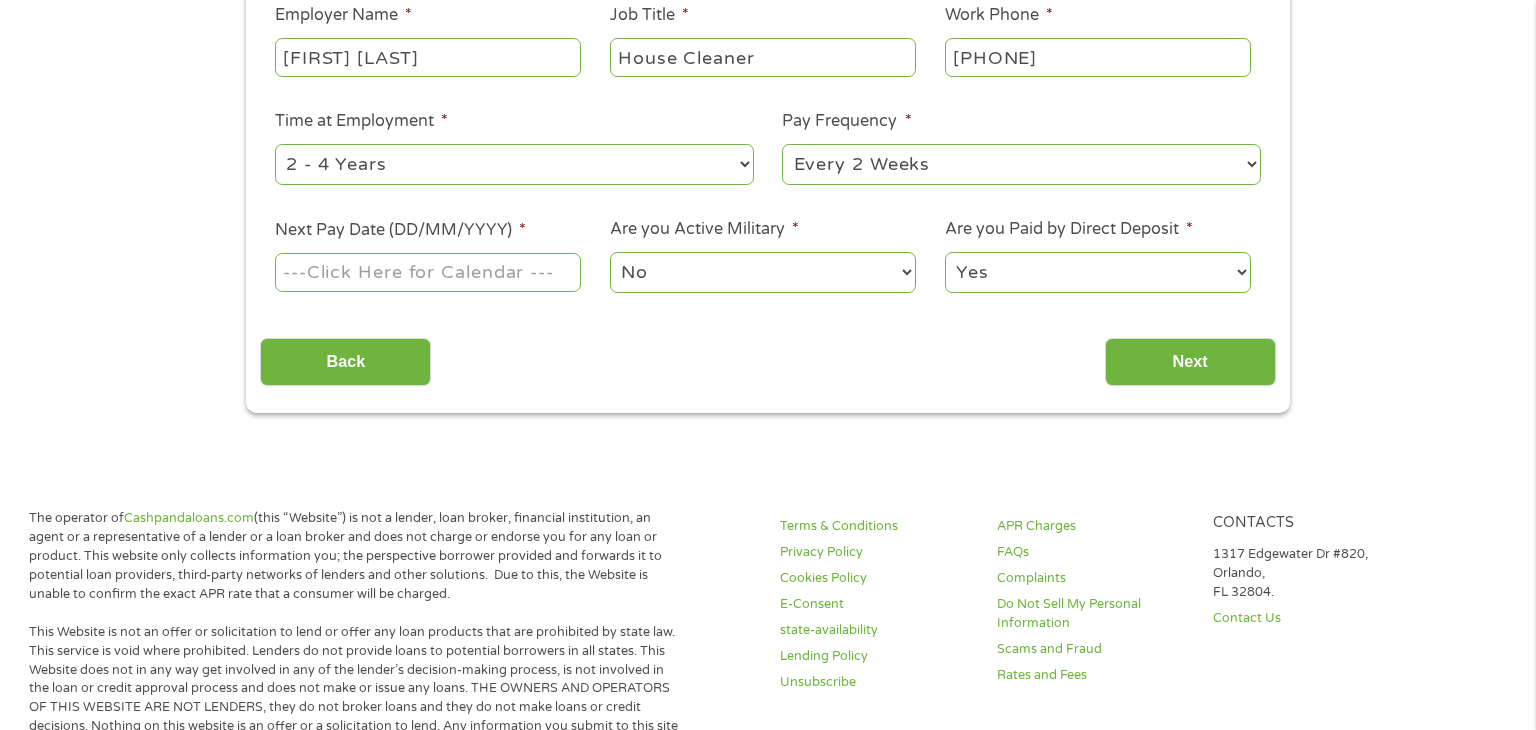select on "weekly" 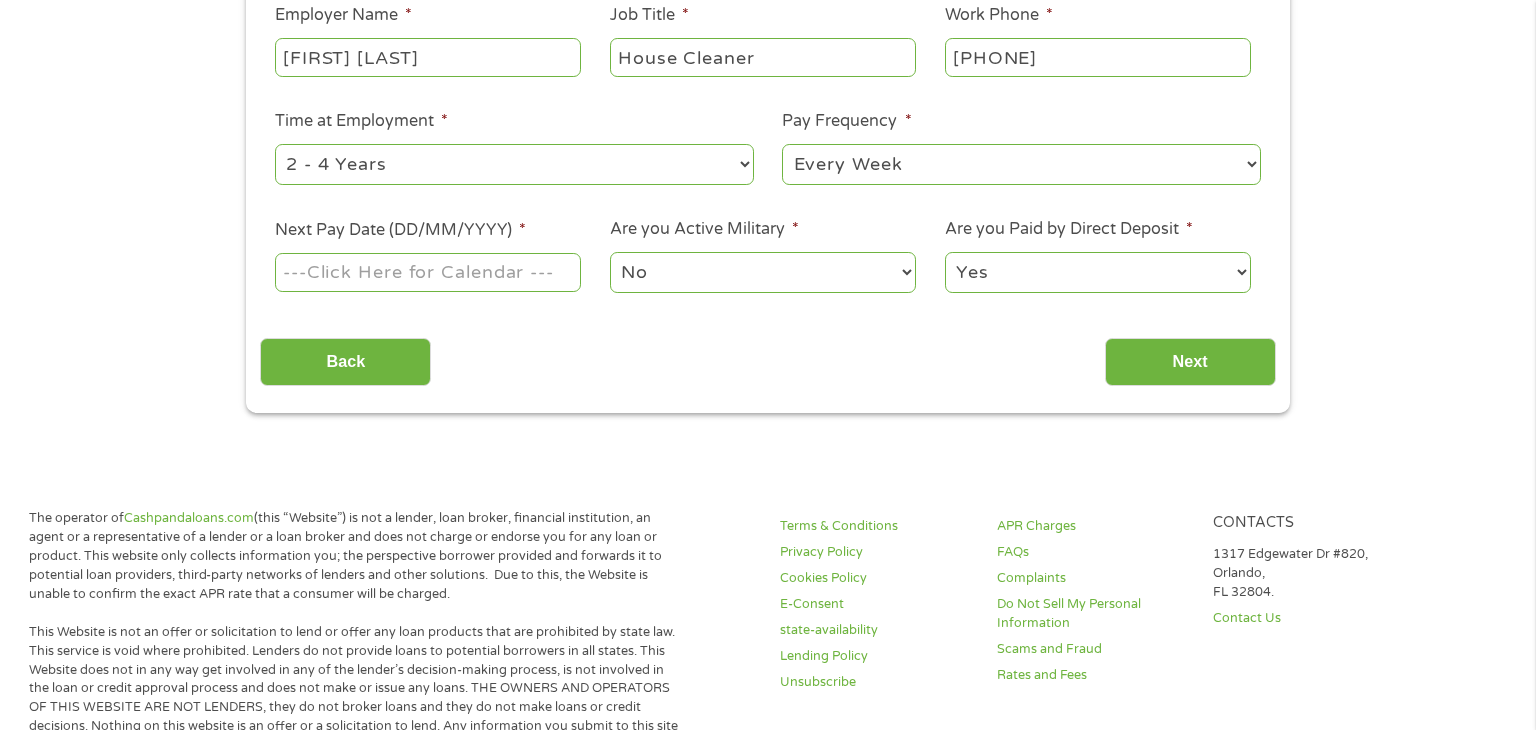 click on "--- Choose one --- Every 2 Weeks Every Week Monthly Semi-Monthly" at bounding box center [1021, 164] 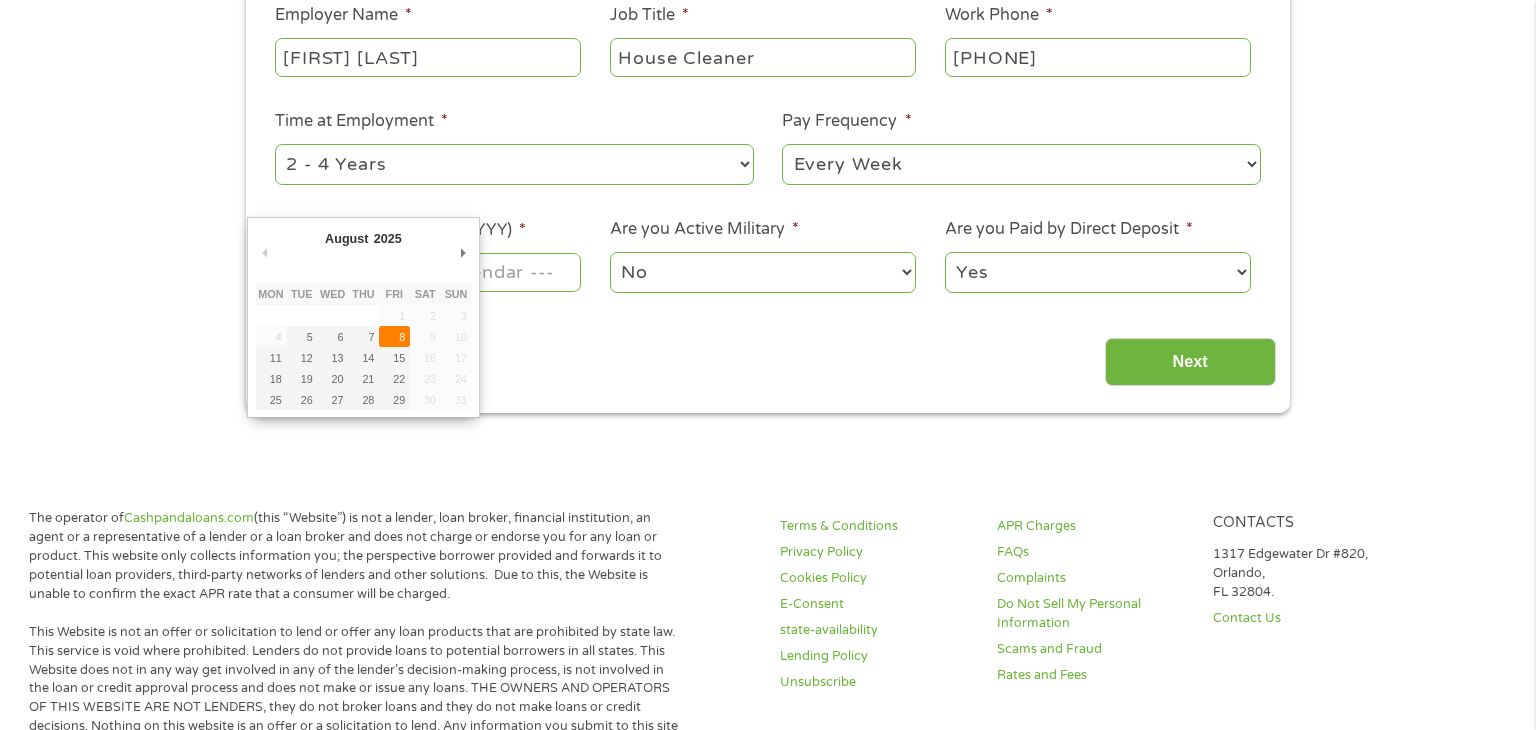 type on "08/08/2025" 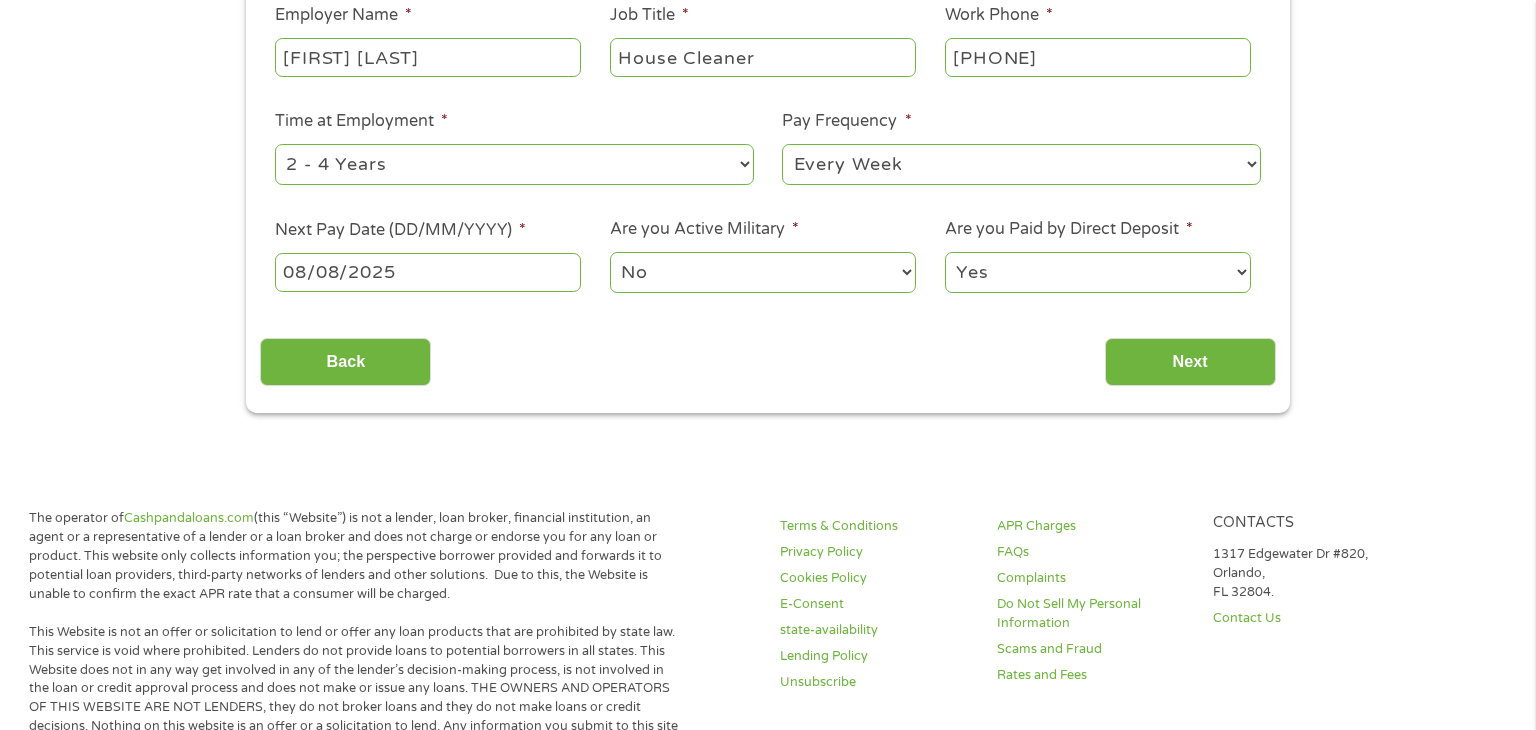 click on "No Yes" at bounding box center (763, 272) 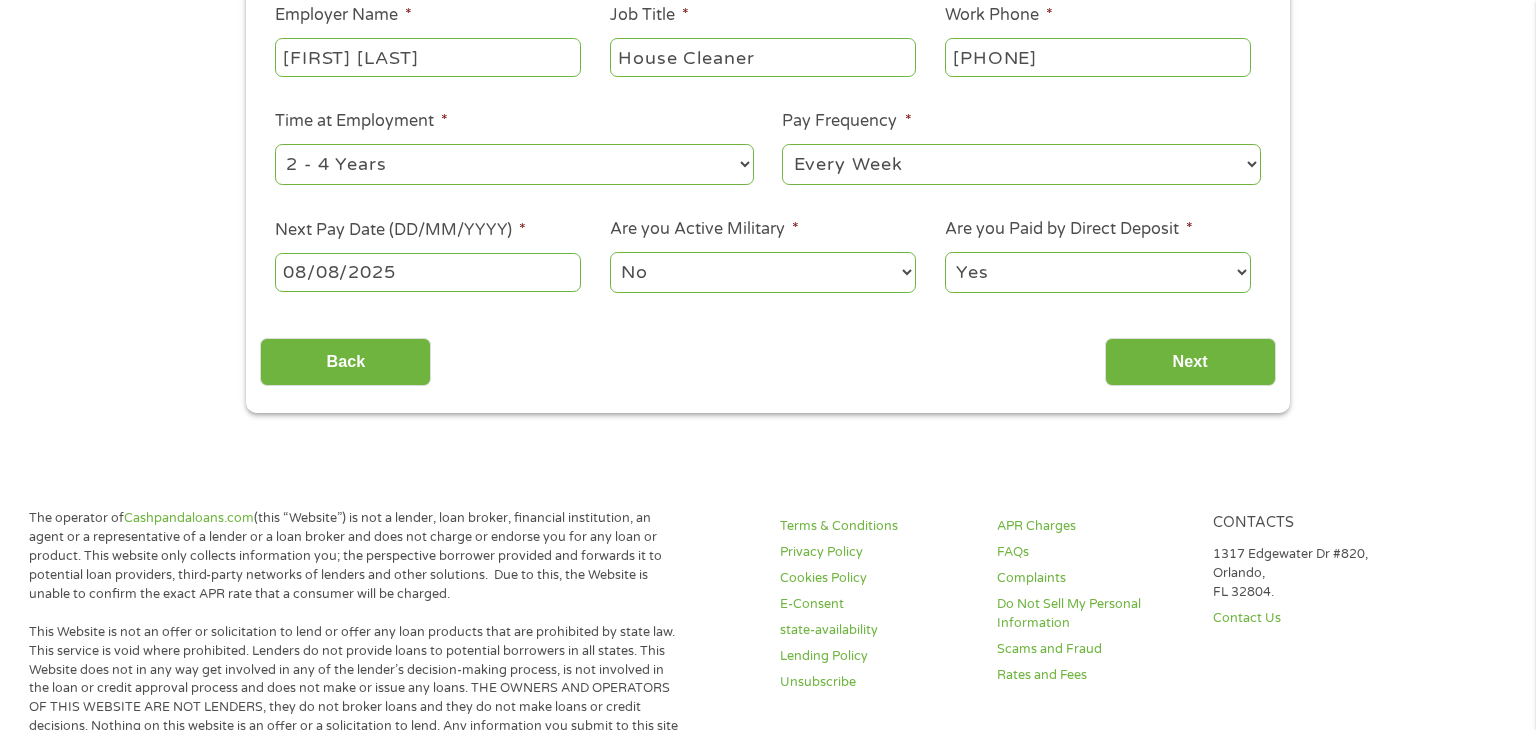 click on "Yes No" at bounding box center (1098, 272) 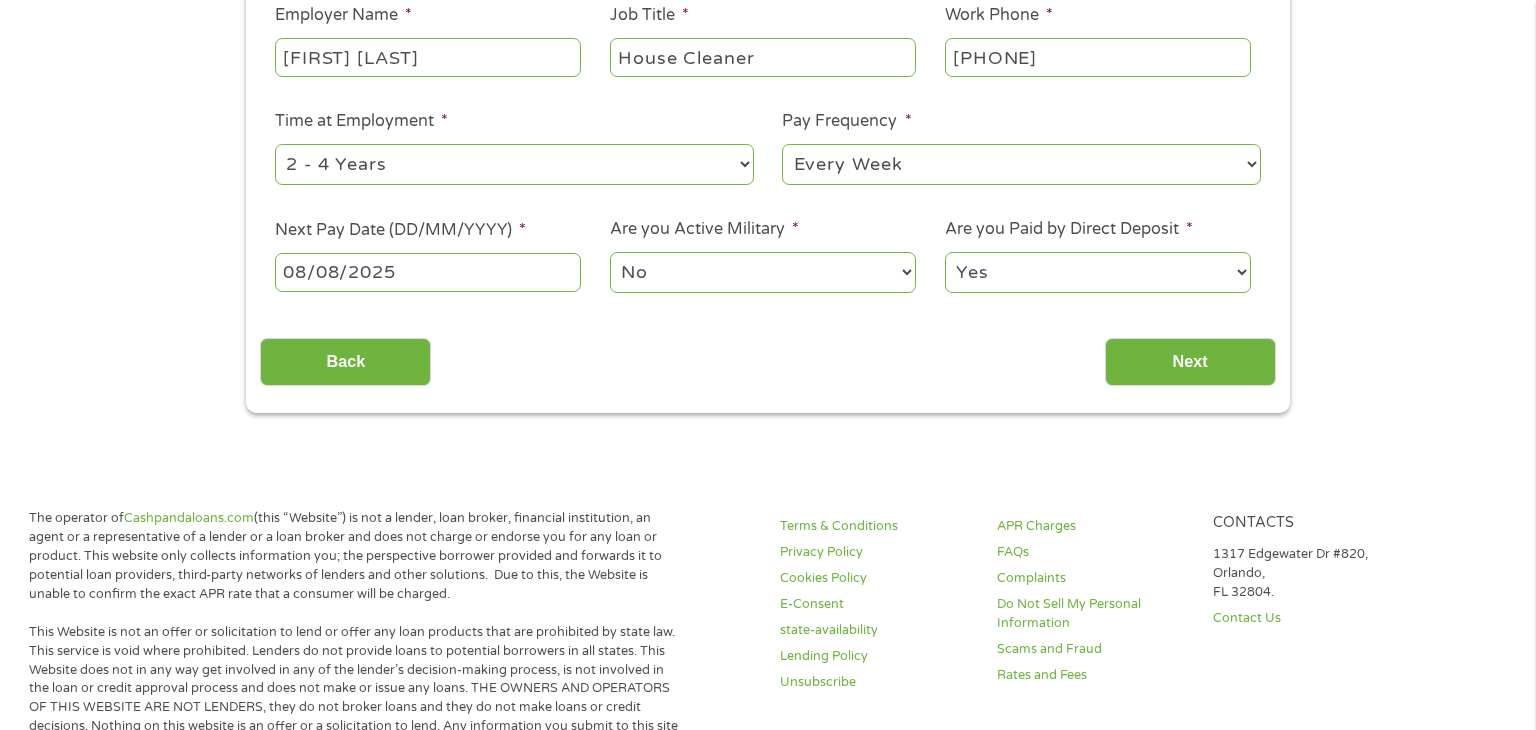 click on "Yes No" at bounding box center [1098, 272] 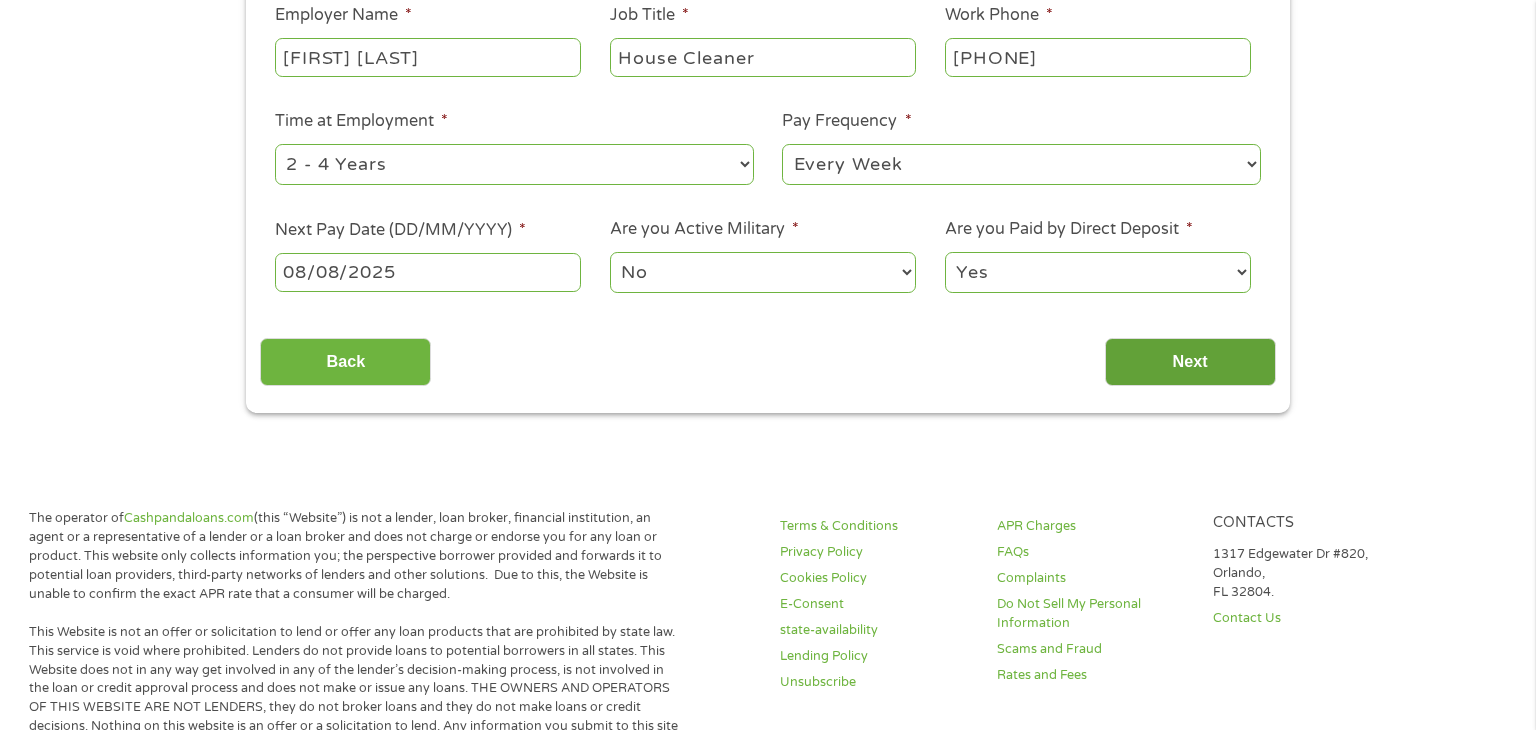 click on "Next" at bounding box center [1190, 362] 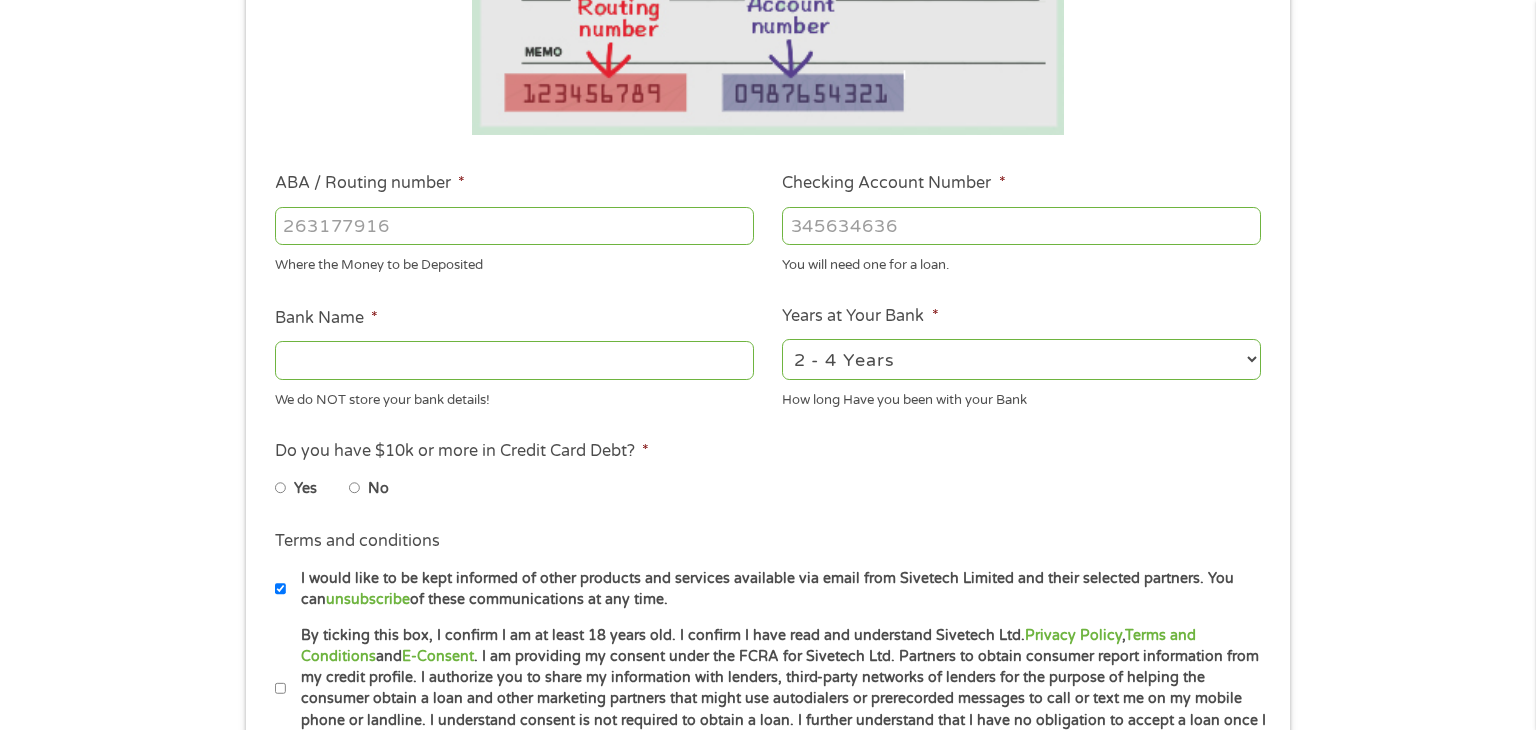 scroll, scrollTop: 8, scrollLeft: 8, axis: both 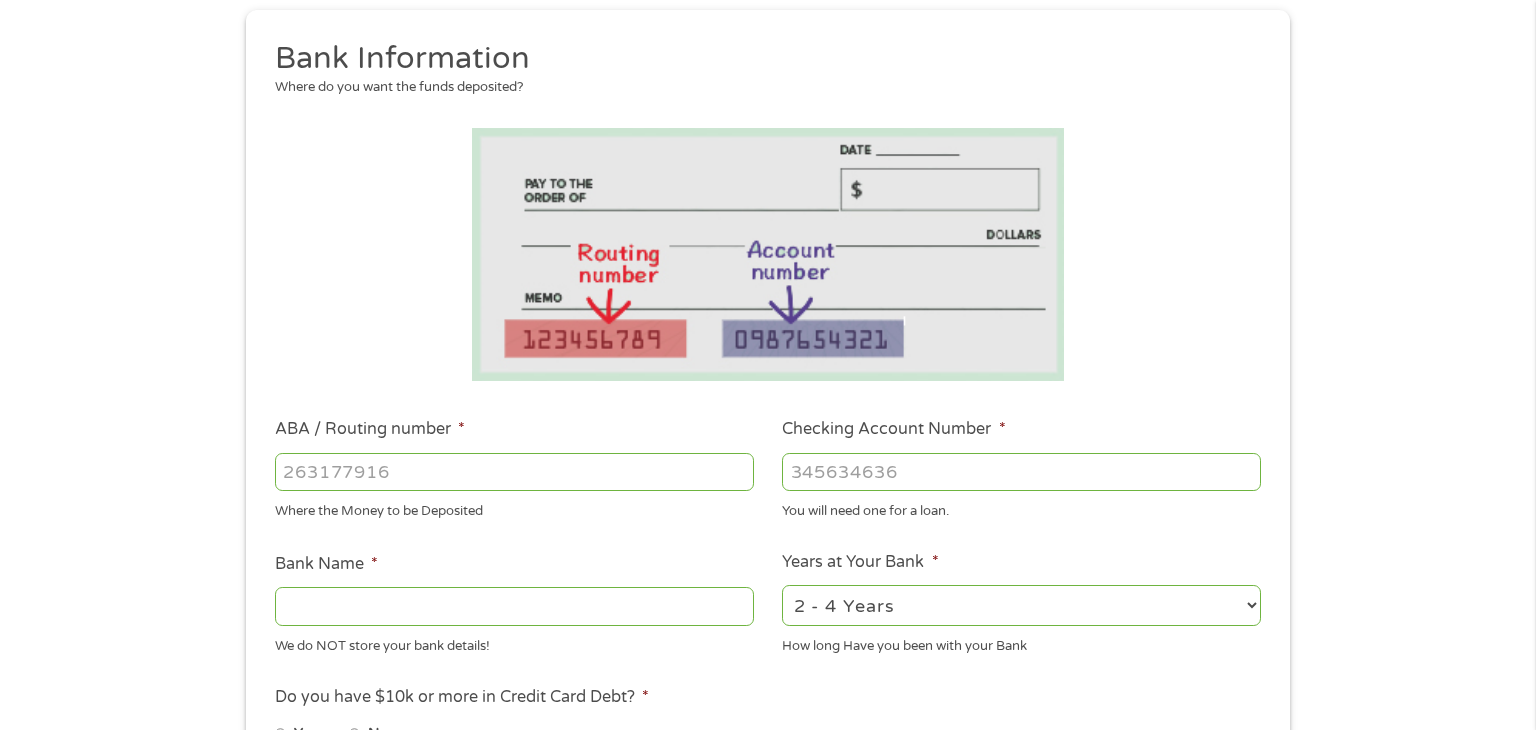 click on "ABA / Routing number *" at bounding box center (514, 472) 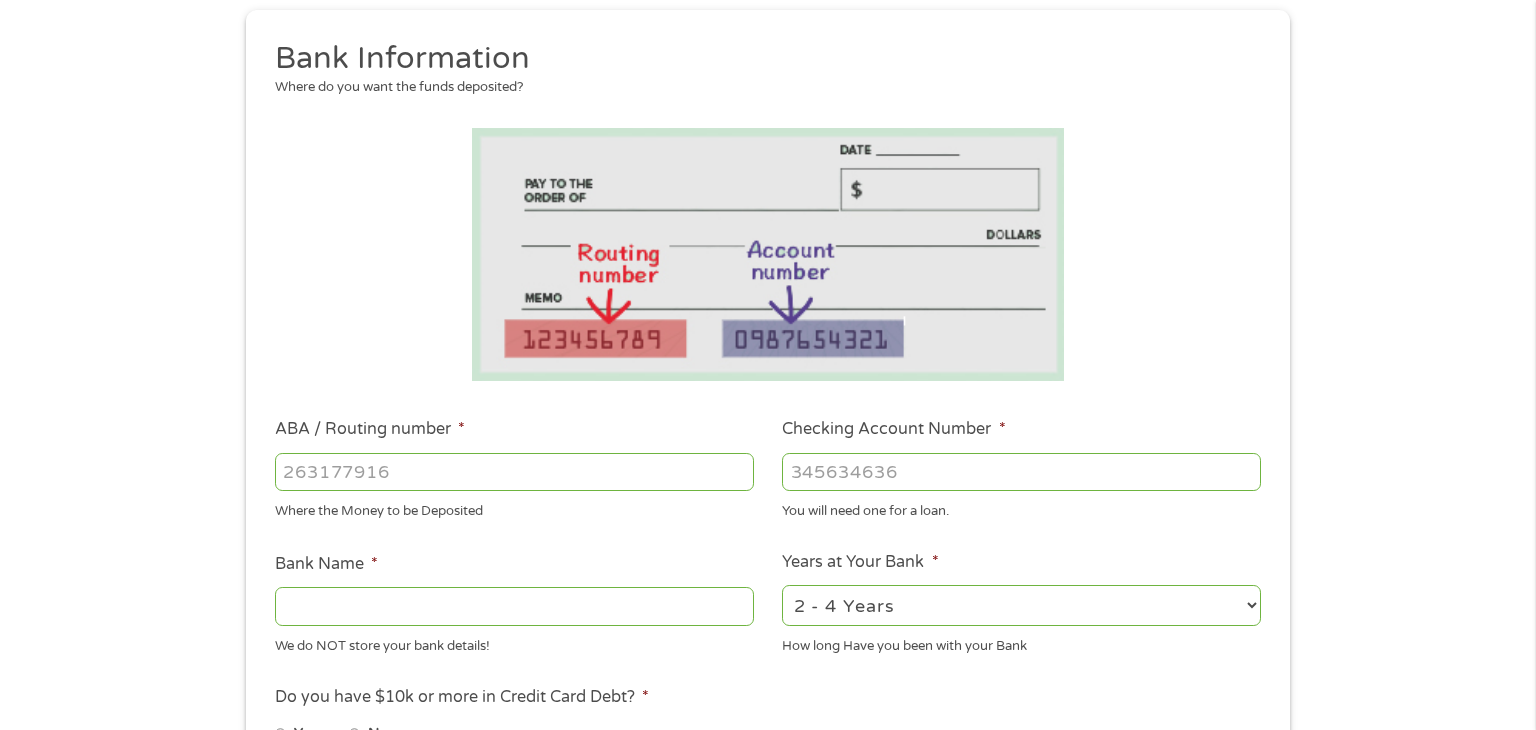 type on "[NUMBER]" 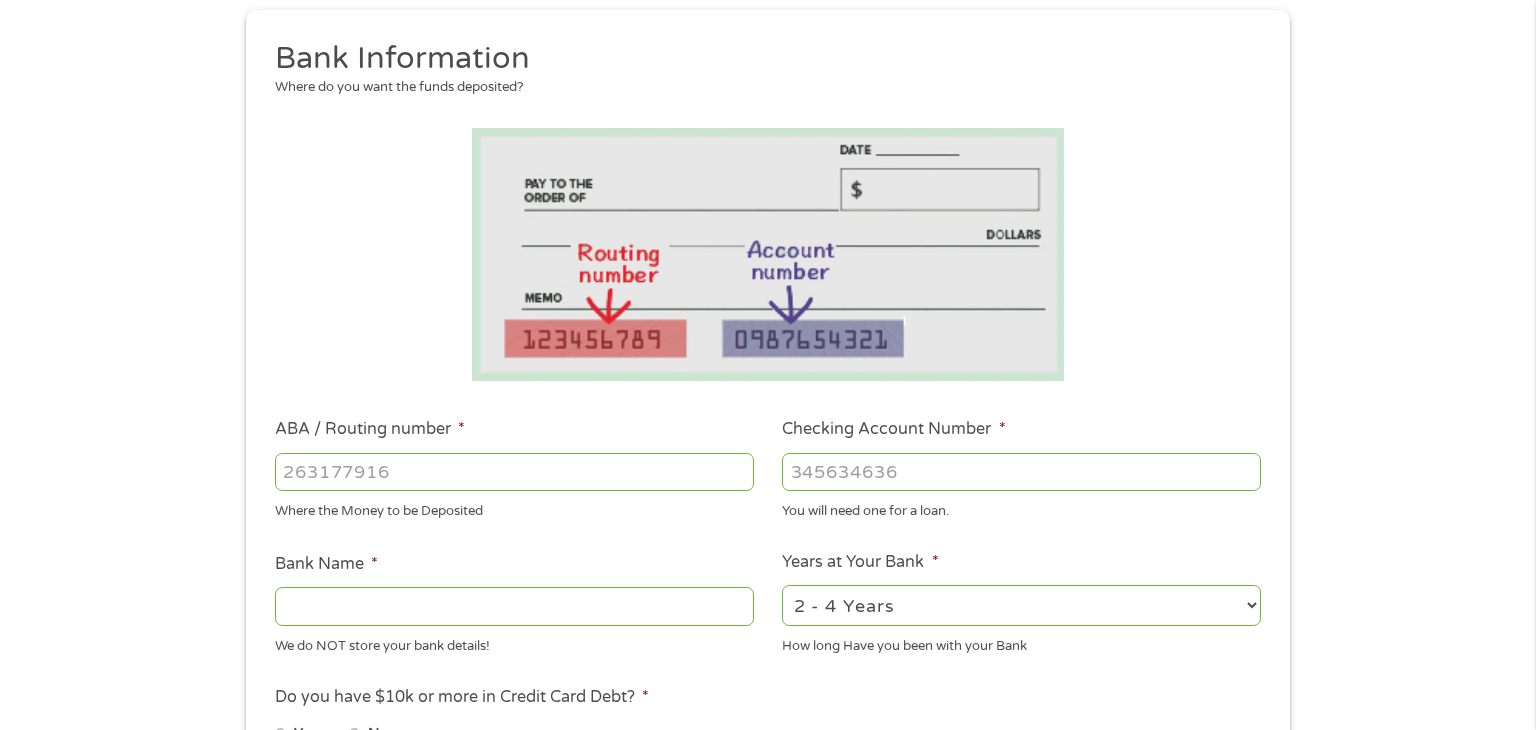 type on "[COMPANY] [STATE]" 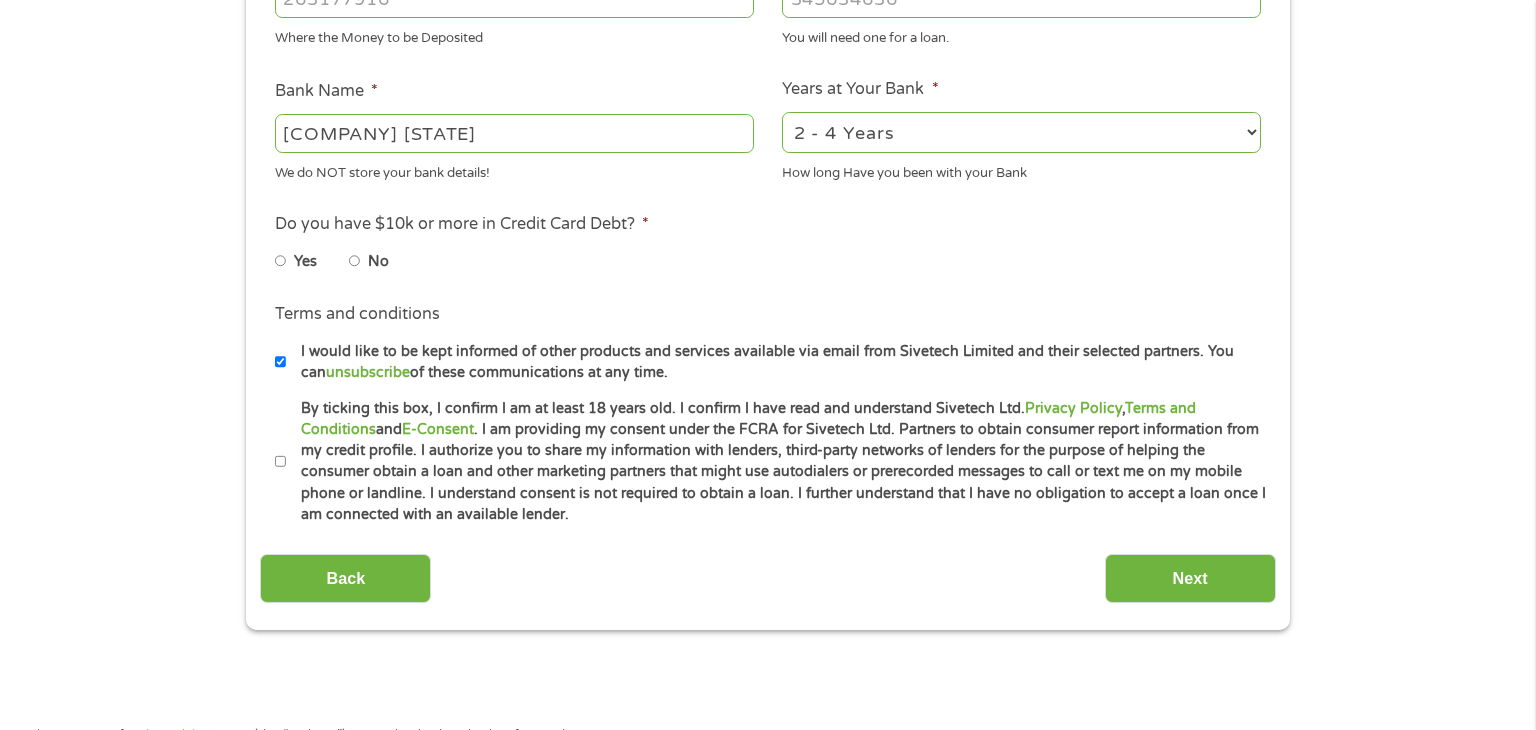 scroll, scrollTop: 700, scrollLeft: 0, axis: vertical 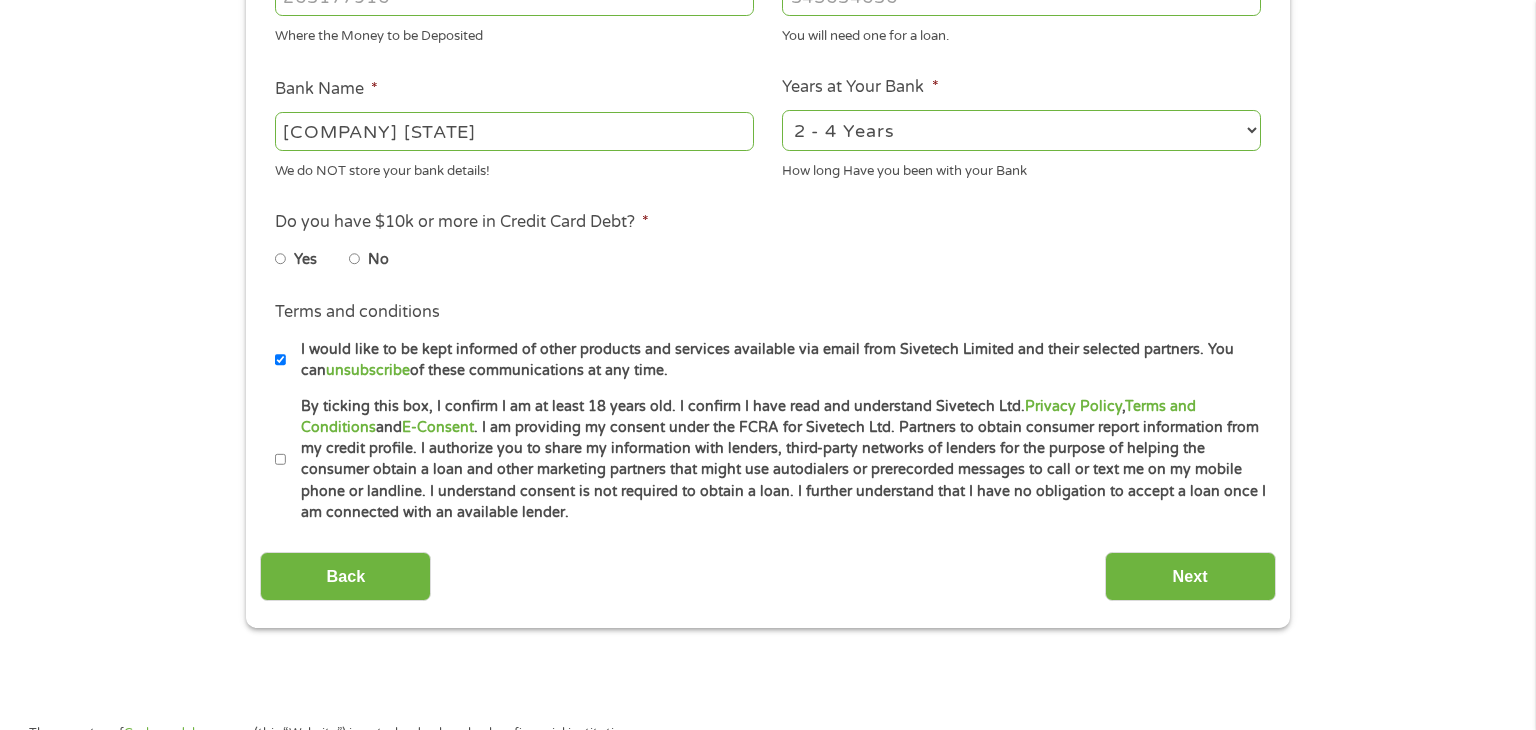 type on "[NUMBER]" 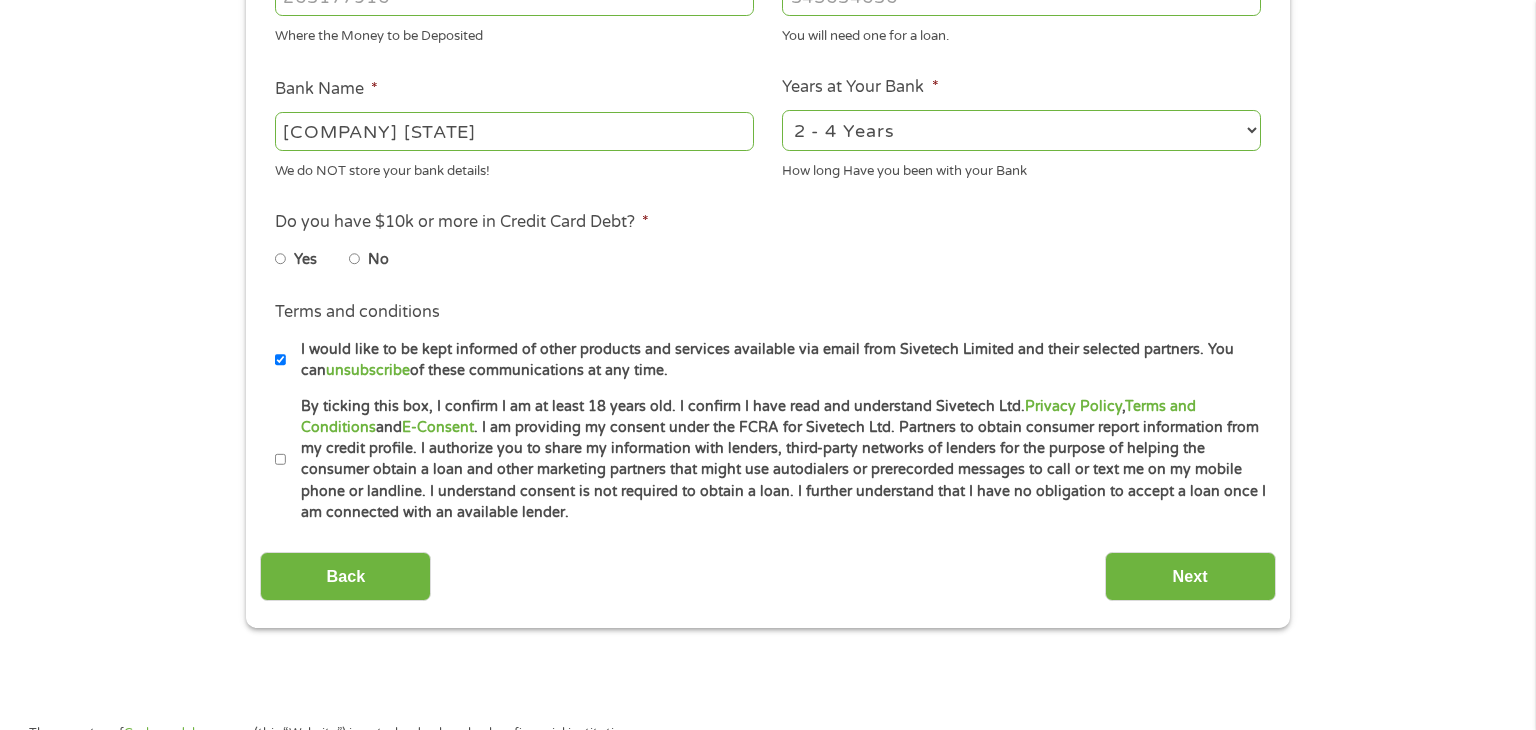 radio on "true" 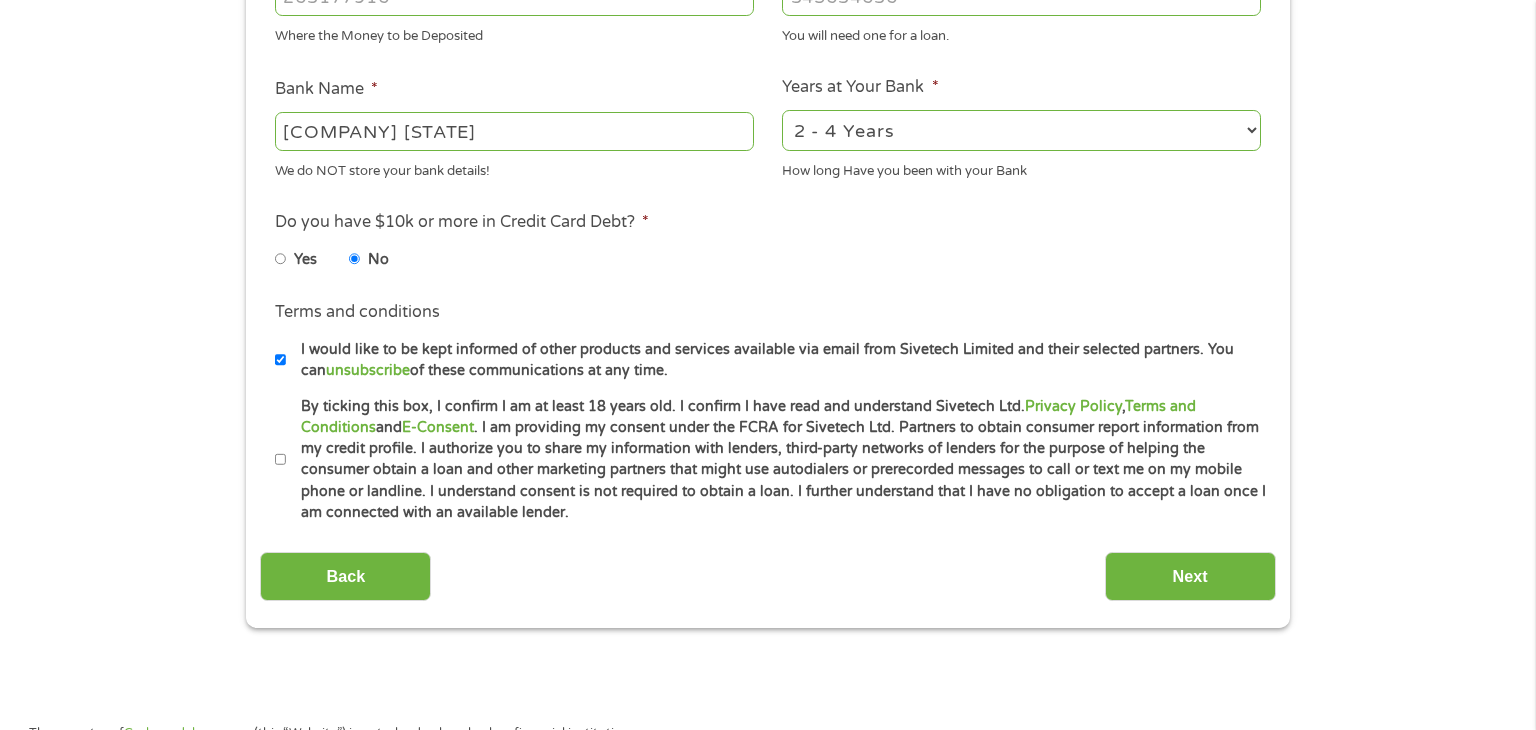 click on "No" at bounding box center (355, 259) 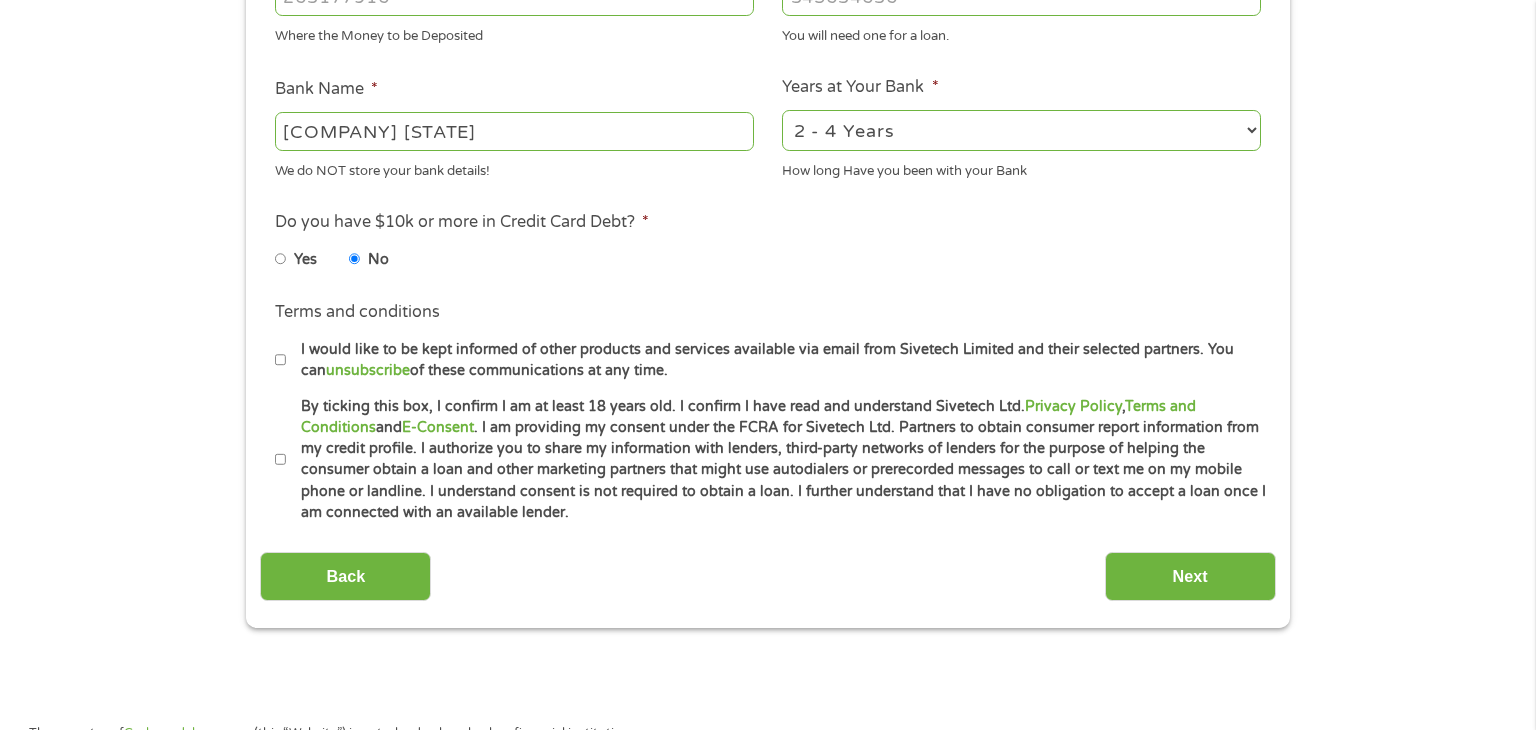 click on "By ticking this box, I confirm I am at least 18 years old. I confirm I have read and understand Sivetech Ltd.  Privacy Policy ,  Terms and Conditions  and  E-Consent . I am providing my consent under the FCRA for Sivetech Ltd. Partners to obtain consumer report information from my credit profile. I authorize you to share my information with lenders, third-party networks of lenders for the purpose of helping the consumer obtain a loan and other marketing partners that might use autodialers or prerecorded messages to call or text me on my mobile phone or landline. I understand consent is not required to obtain a loan. I further understand that I have no obligation to accept a loan once I am connected with an available lender." at bounding box center (281, 460) 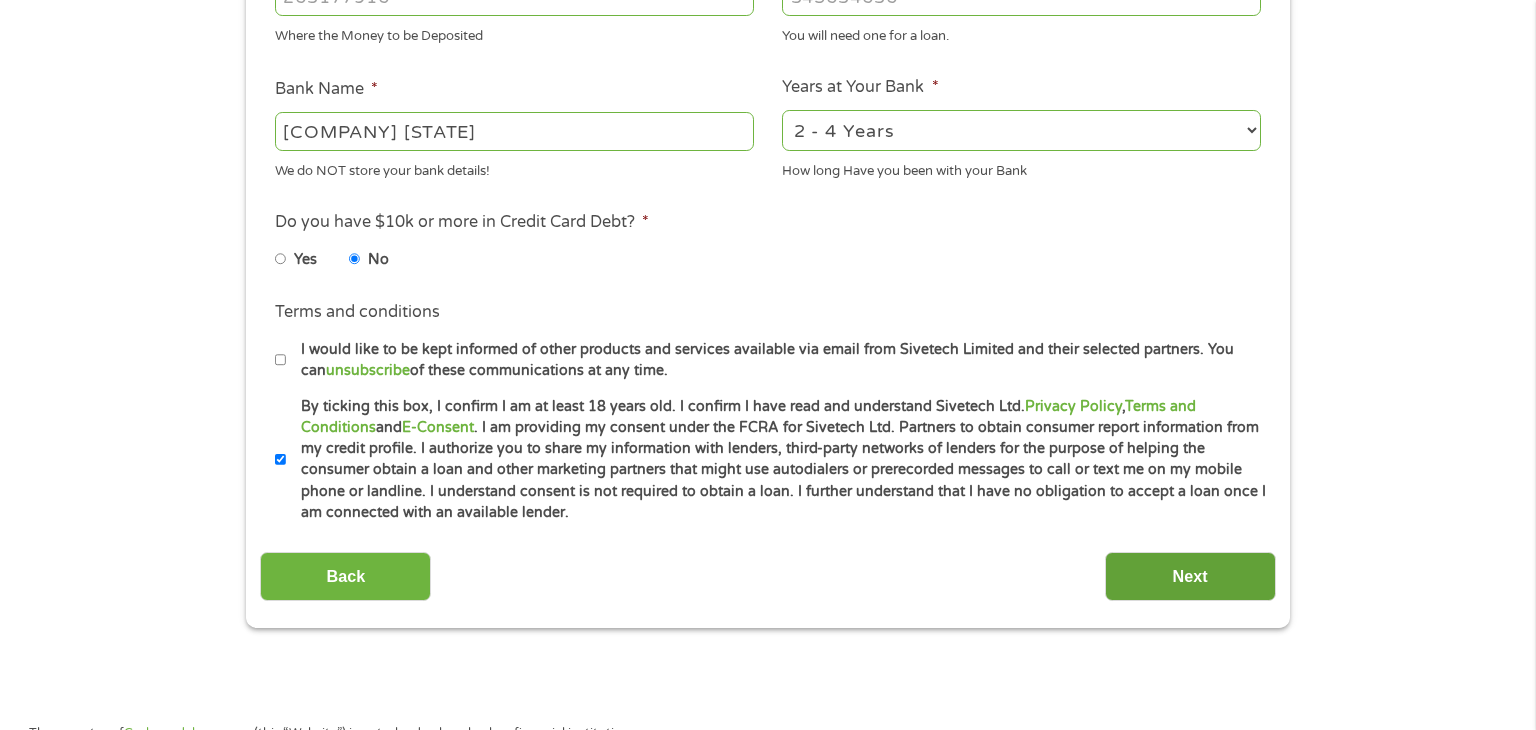 click on "Next" at bounding box center [1190, 576] 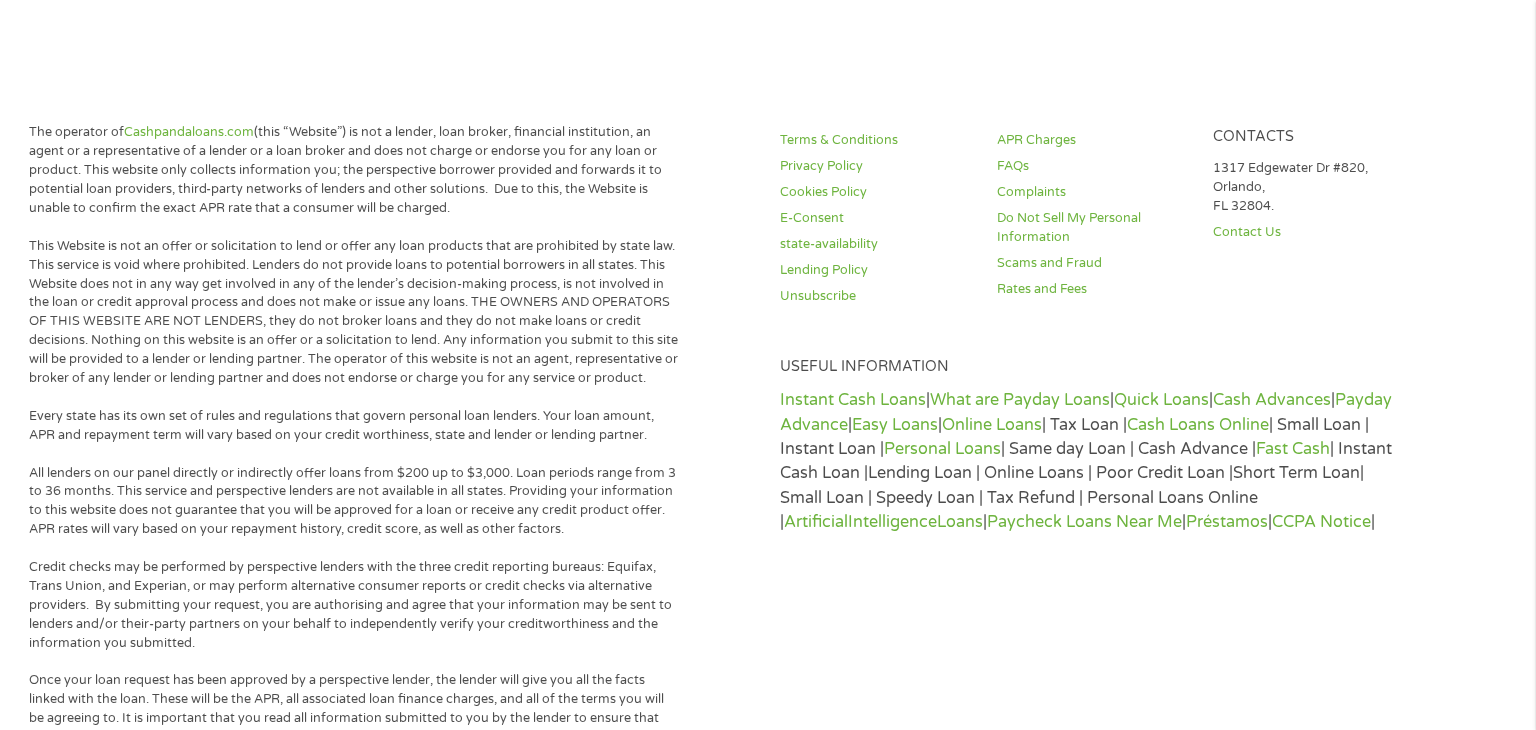 scroll, scrollTop: 8, scrollLeft: 8, axis: both 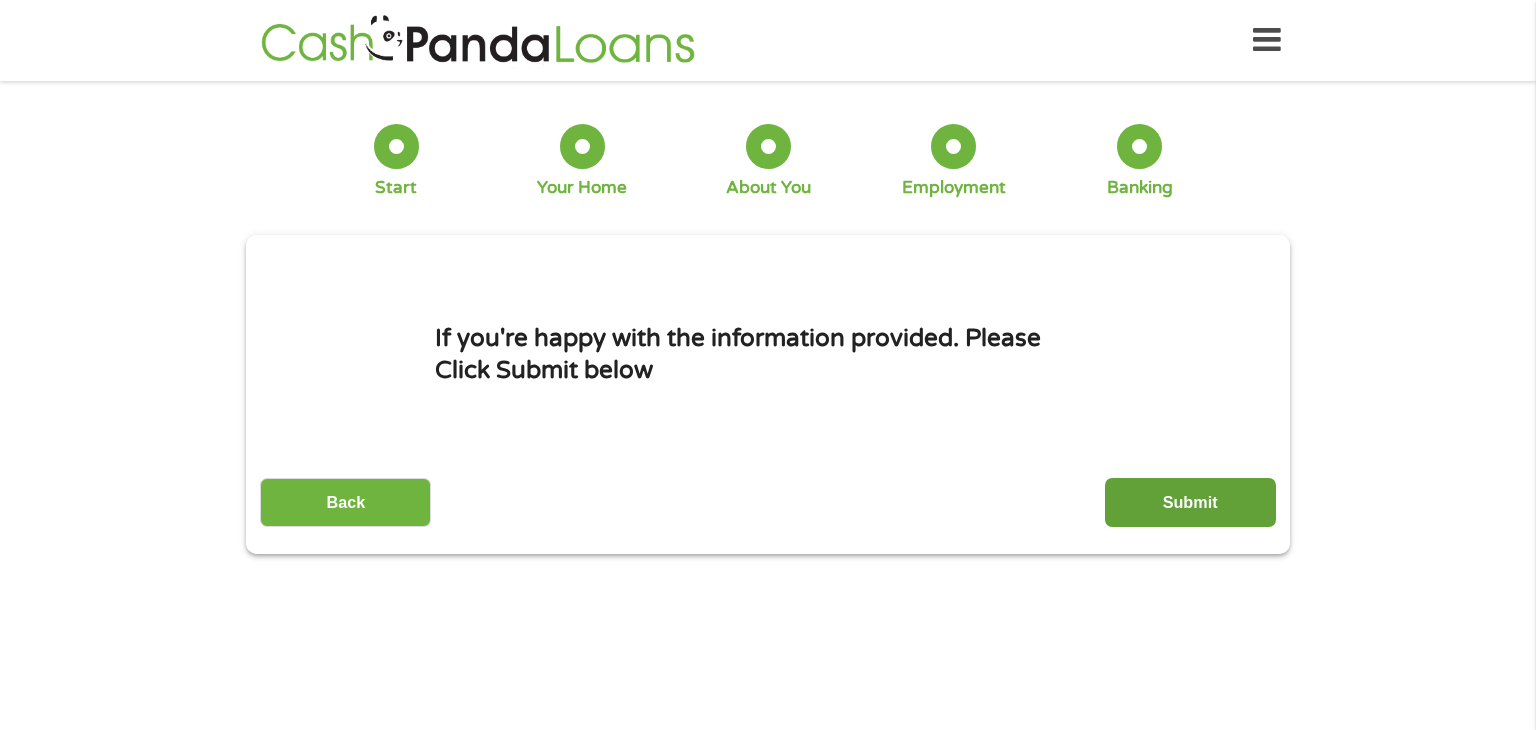 click on "Submit" at bounding box center (1190, 502) 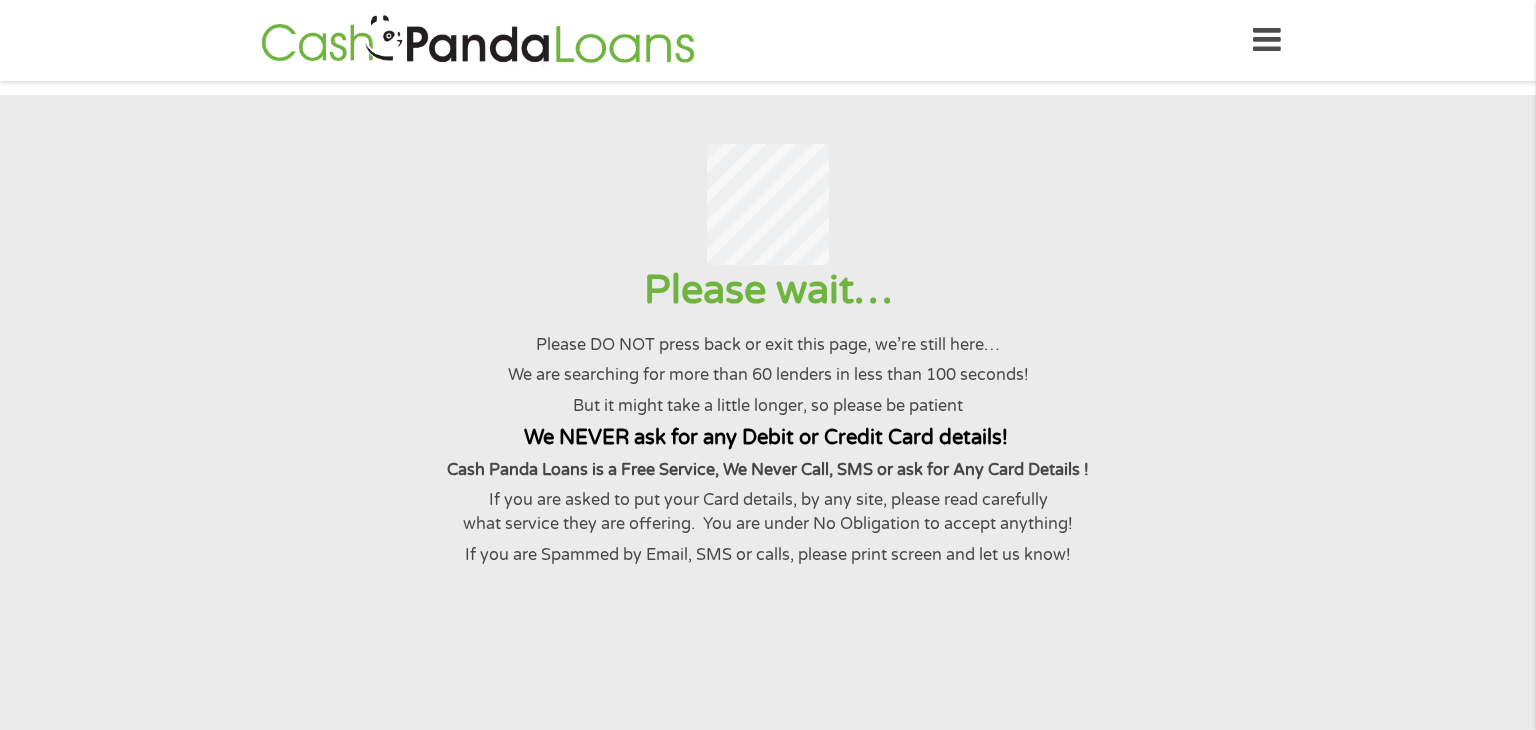click on "Please wait…" at bounding box center [767, 290] 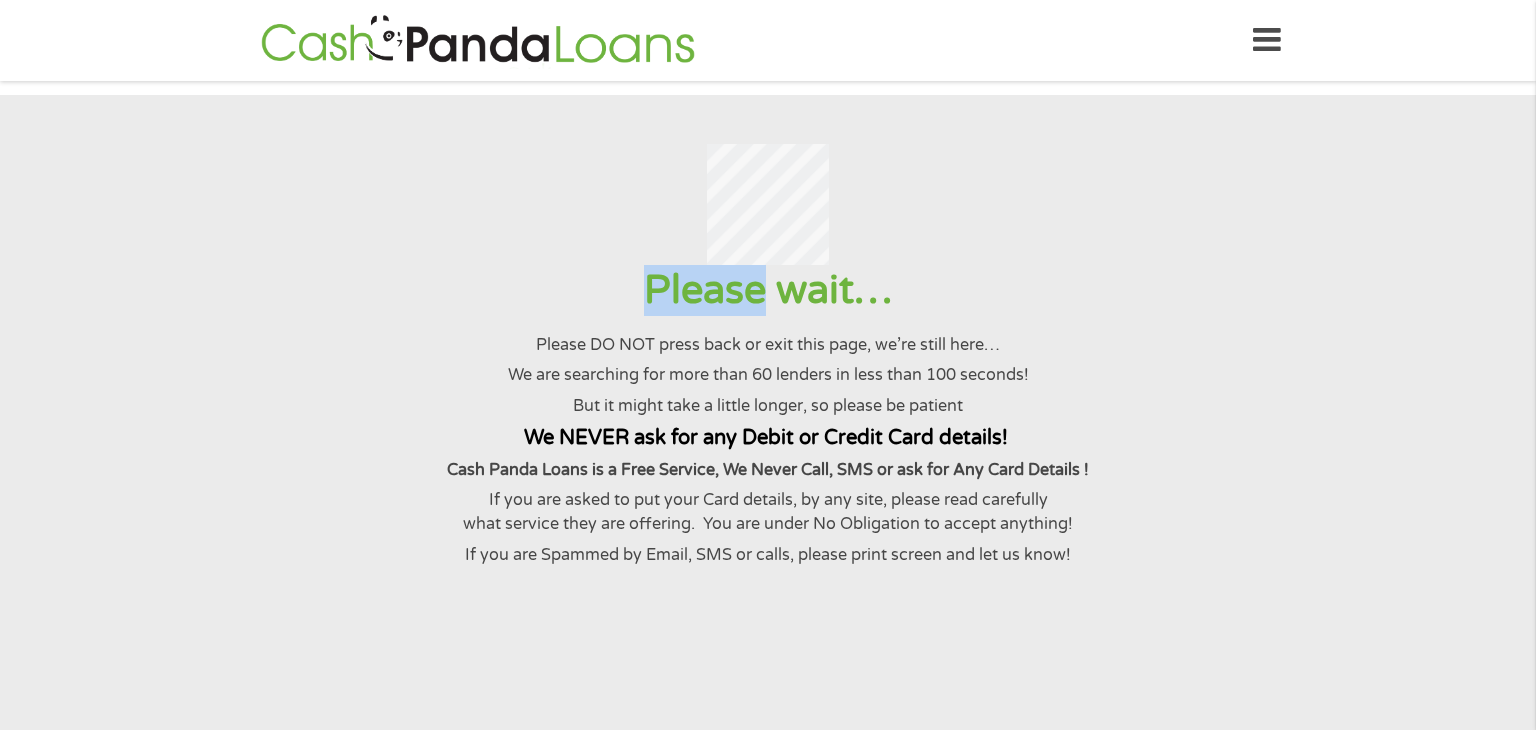 click on "Please wait…" at bounding box center (767, 290) 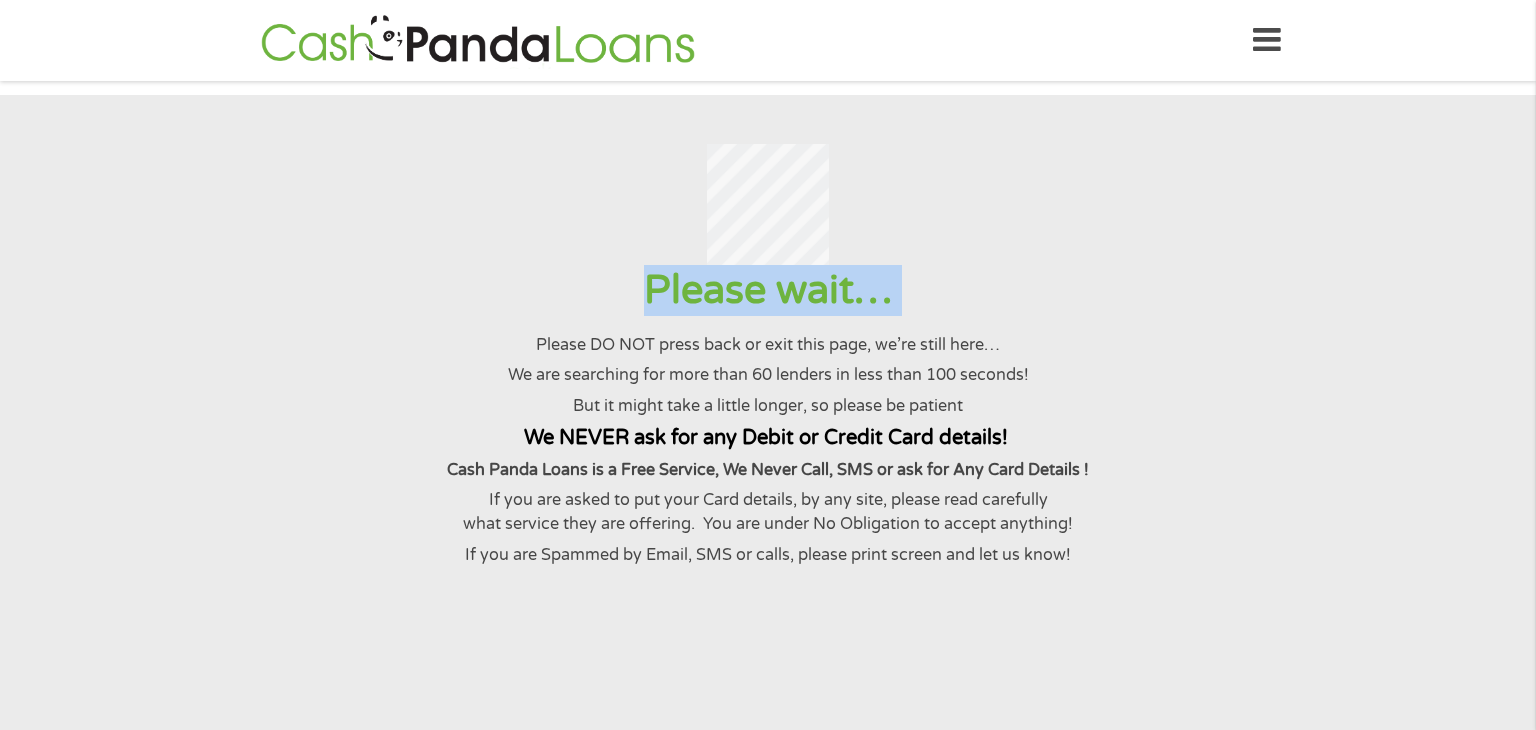 click on "Please wait…" at bounding box center (767, 290) 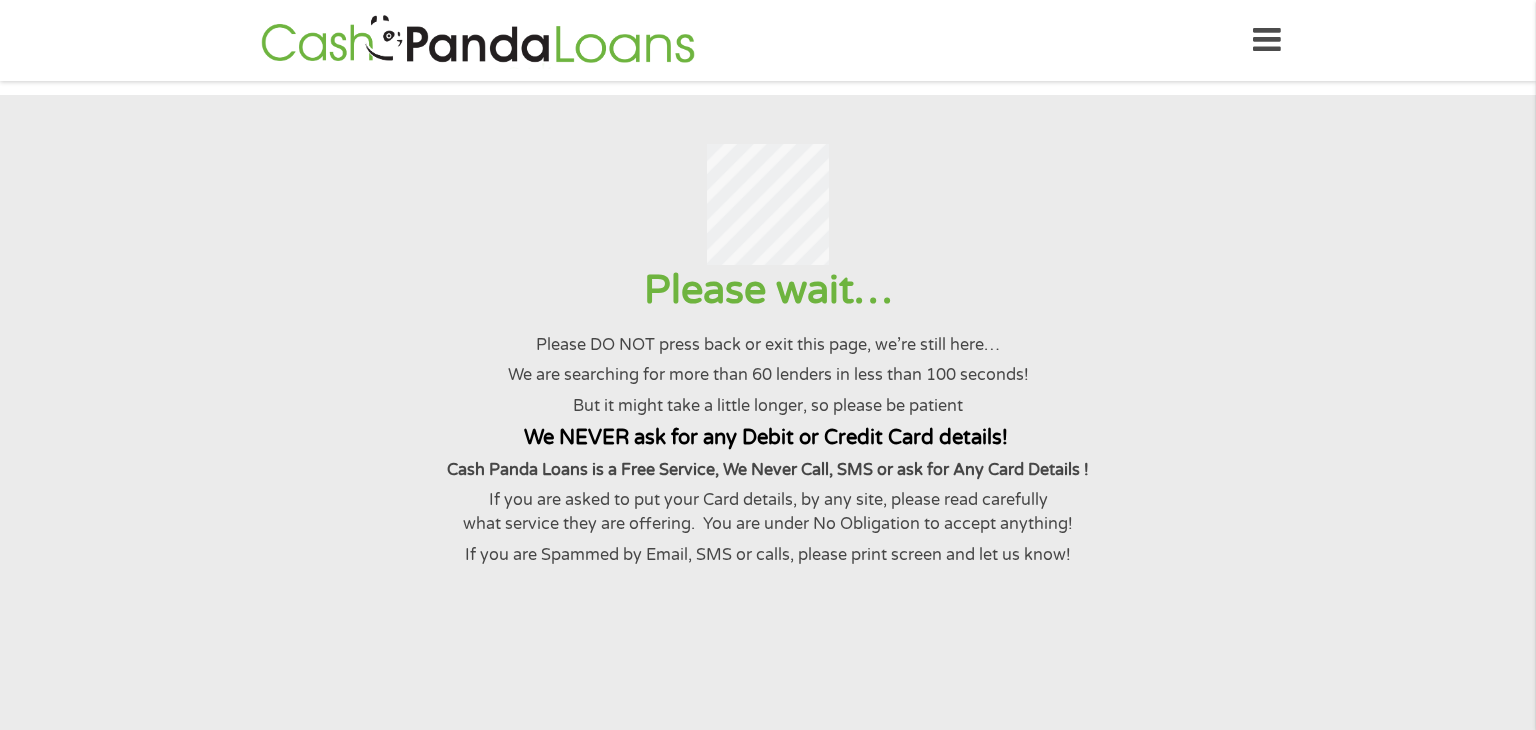 click on "Please wait…" at bounding box center (767, 290) 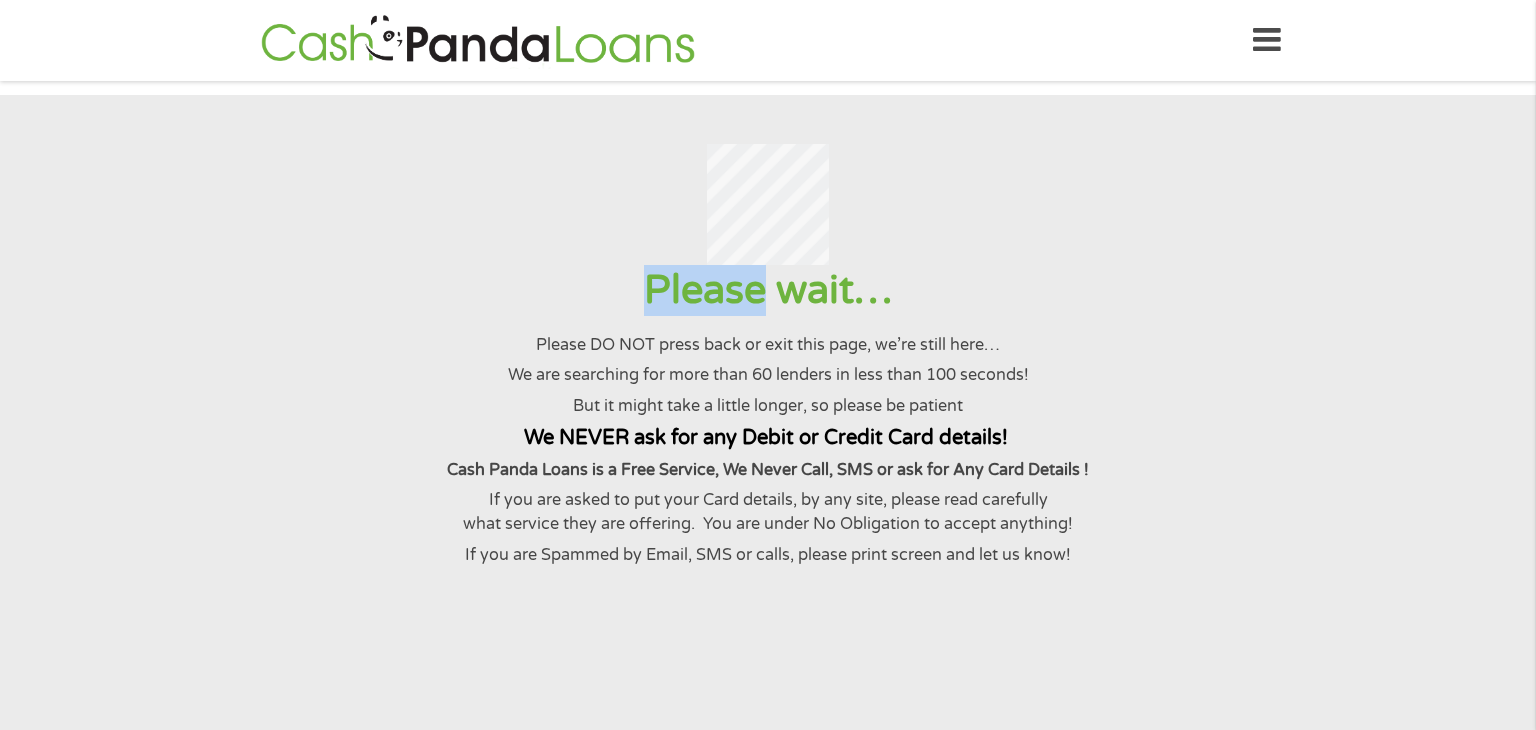 click on "Please wait…" at bounding box center [767, 290] 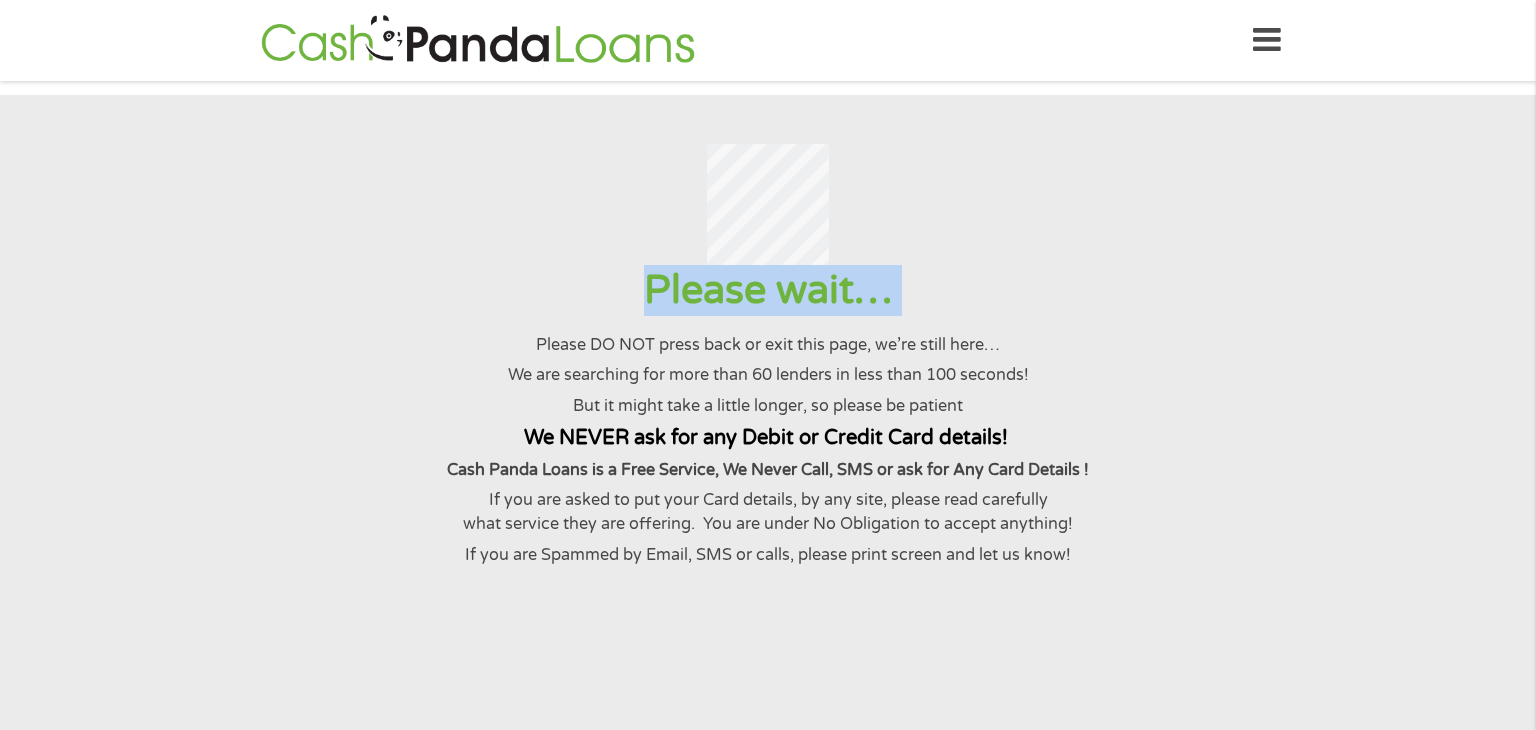 click on "Please wait…" at bounding box center (767, 290) 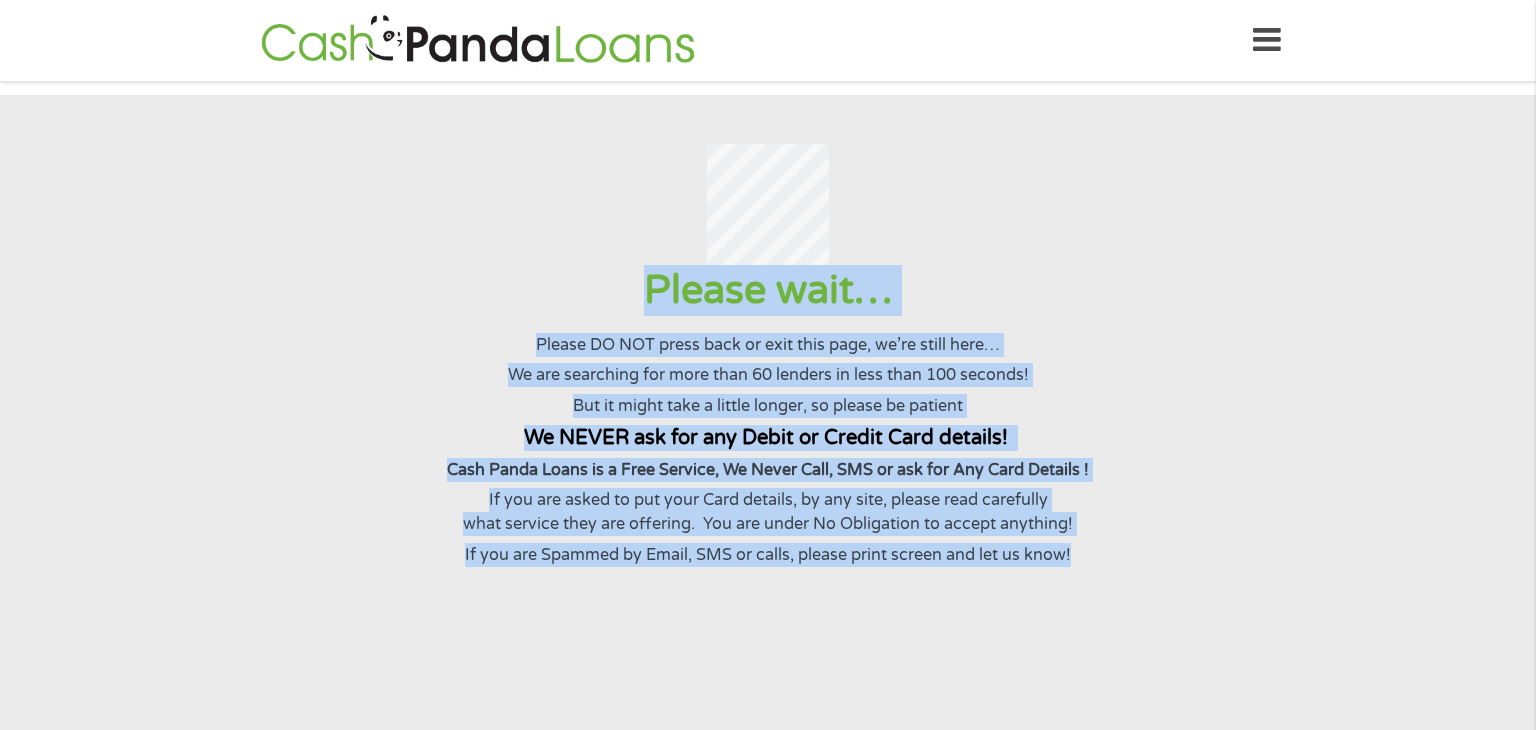 drag, startPoint x: 643, startPoint y: 306, endPoint x: 1138, endPoint y: 573, distance: 562.41797 